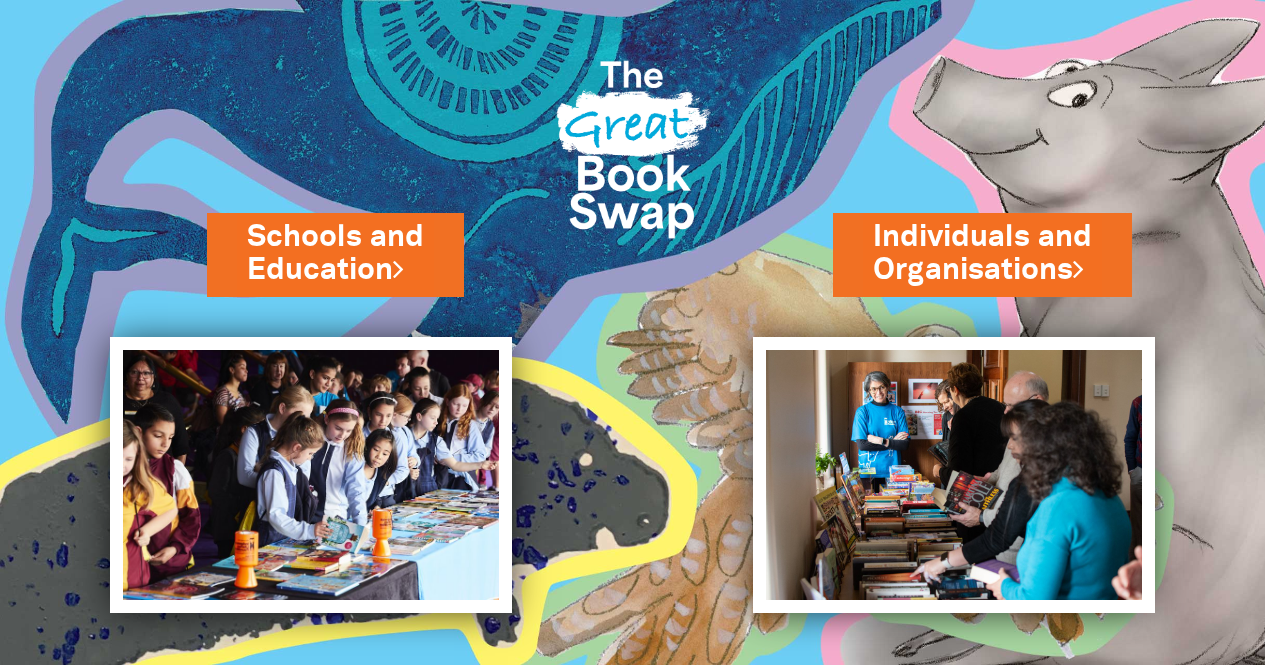 scroll, scrollTop: 0, scrollLeft: 0, axis: both 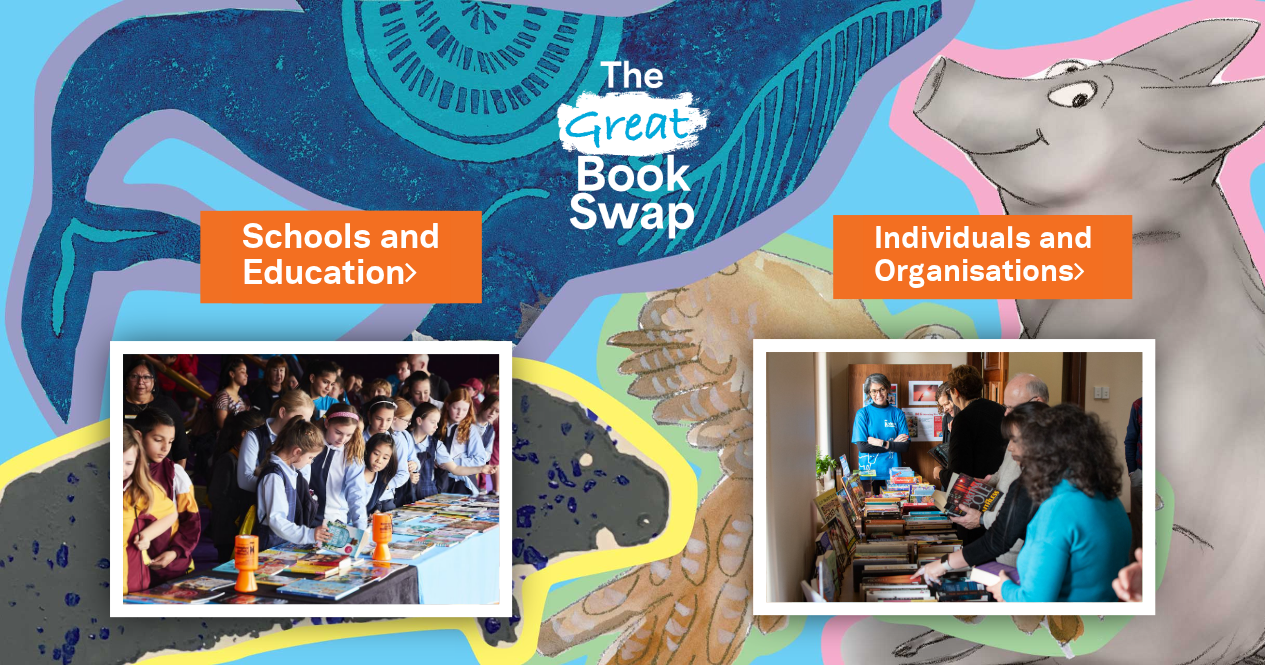 click on "Schools and Education" at bounding box center [340, 256] 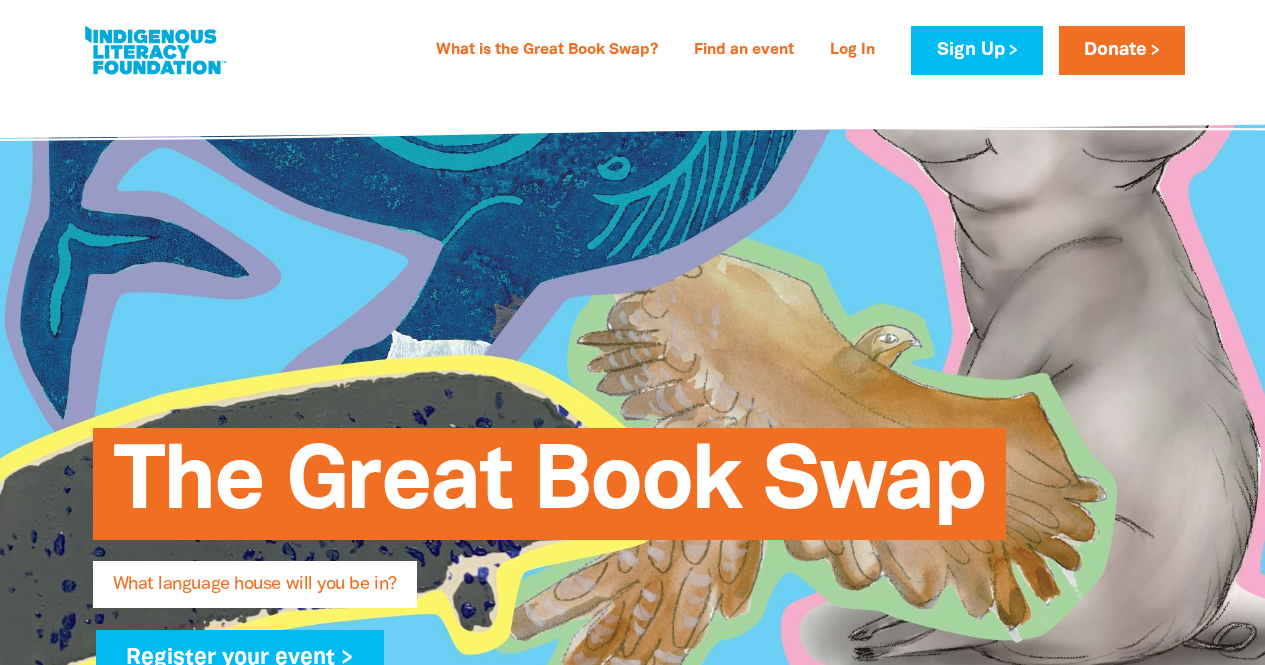 scroll, scrollTop: 0, scrollLeft: 0, axis: both 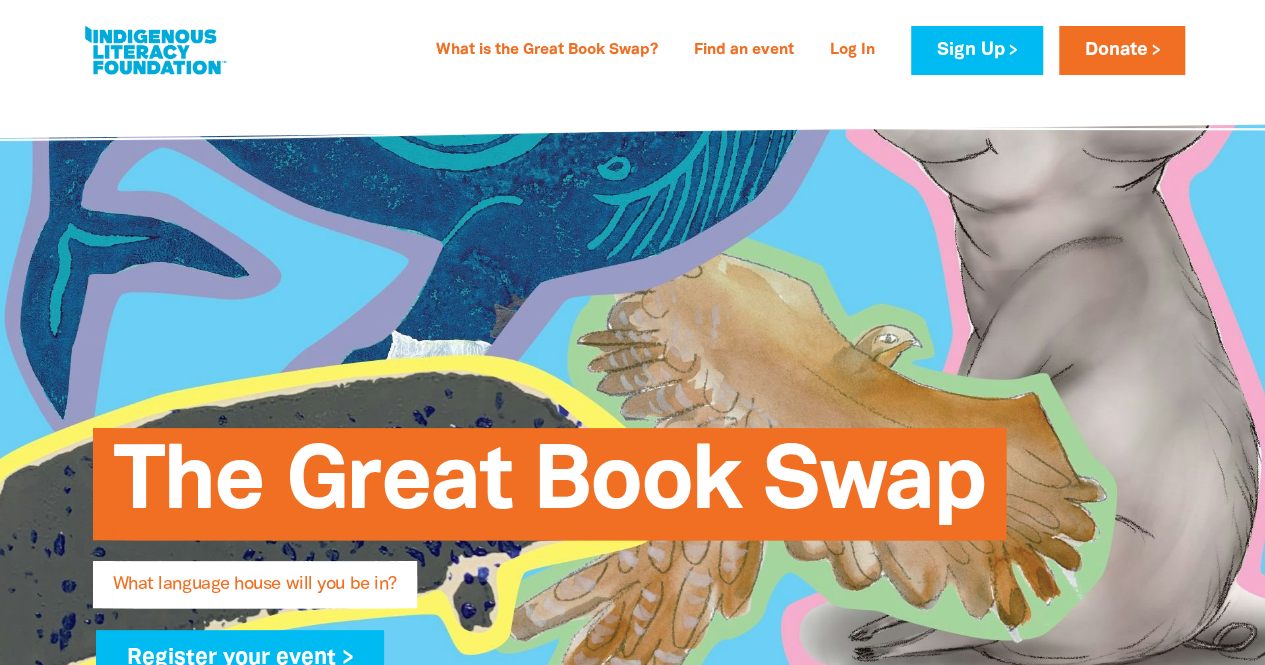 drag, startPoint x: 1274, startPoint y: 51, endPoint x: 697, endPoint y: 349, distance: 649.4097 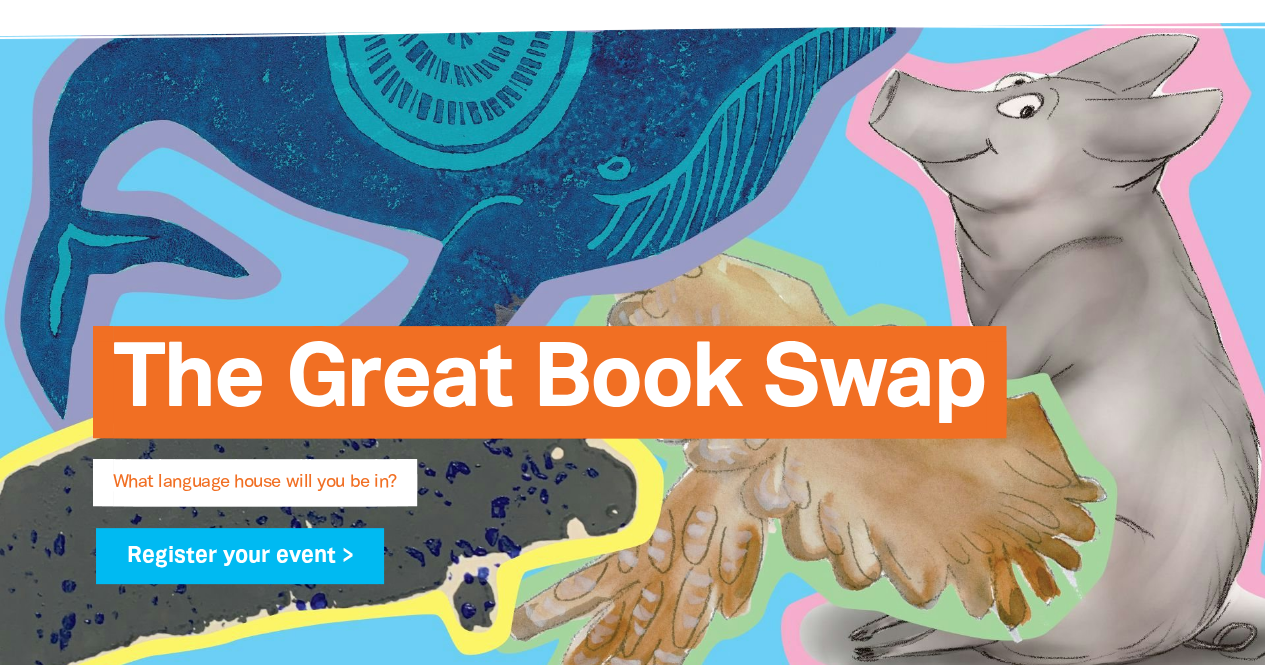 scroll, scrollTop: 0, scrollLeft: 0, axis: both 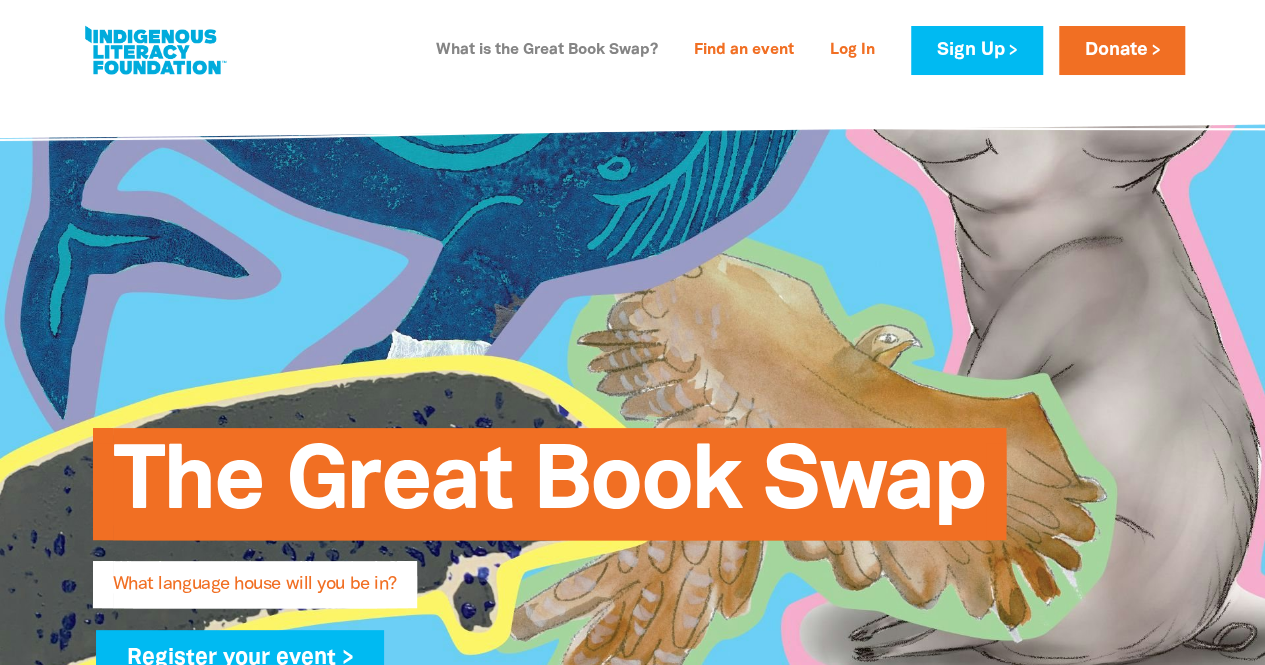 click on "What is the Great Book Swap?" at bounding box center [547, 51] 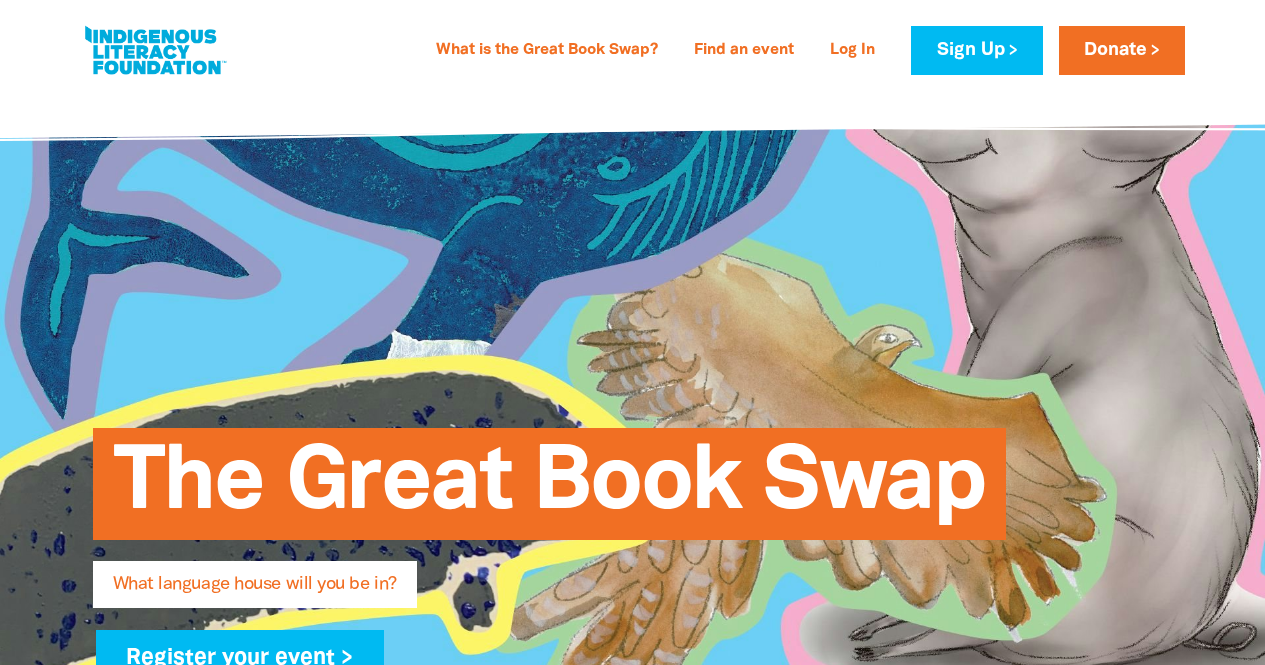 scroll, scrollTop: 1063, scrollLeft: 0, axis: vertical 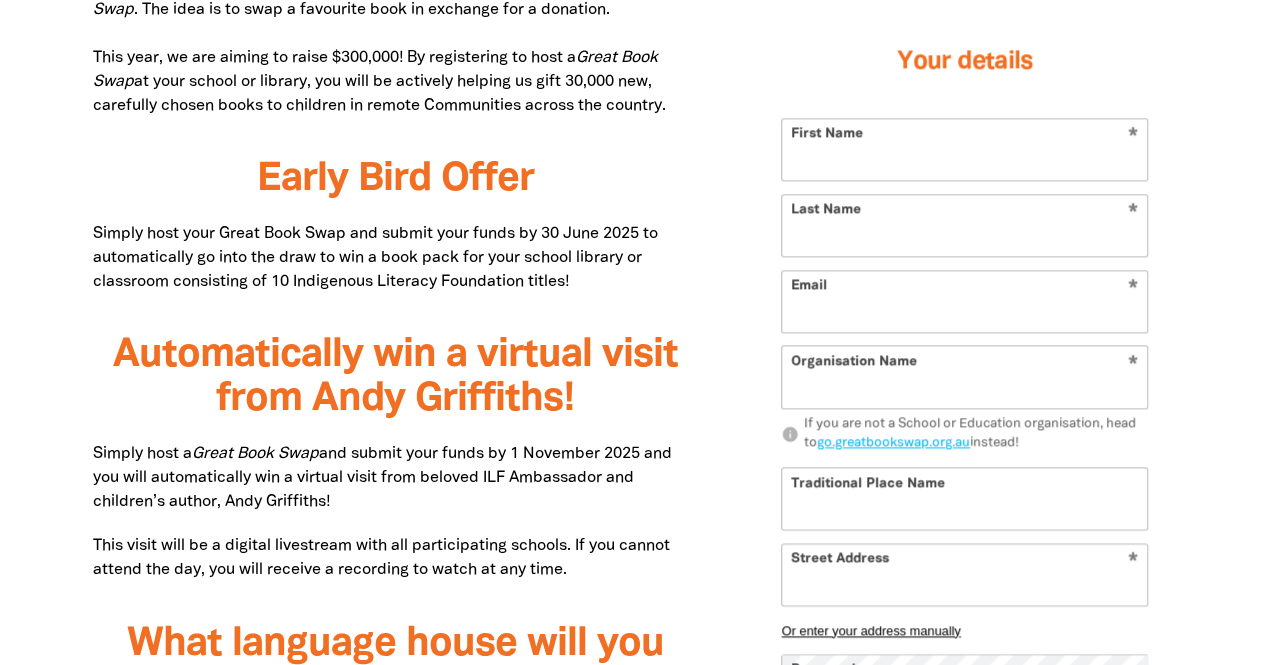 click on "First Name" at bounding box center [964, 149] 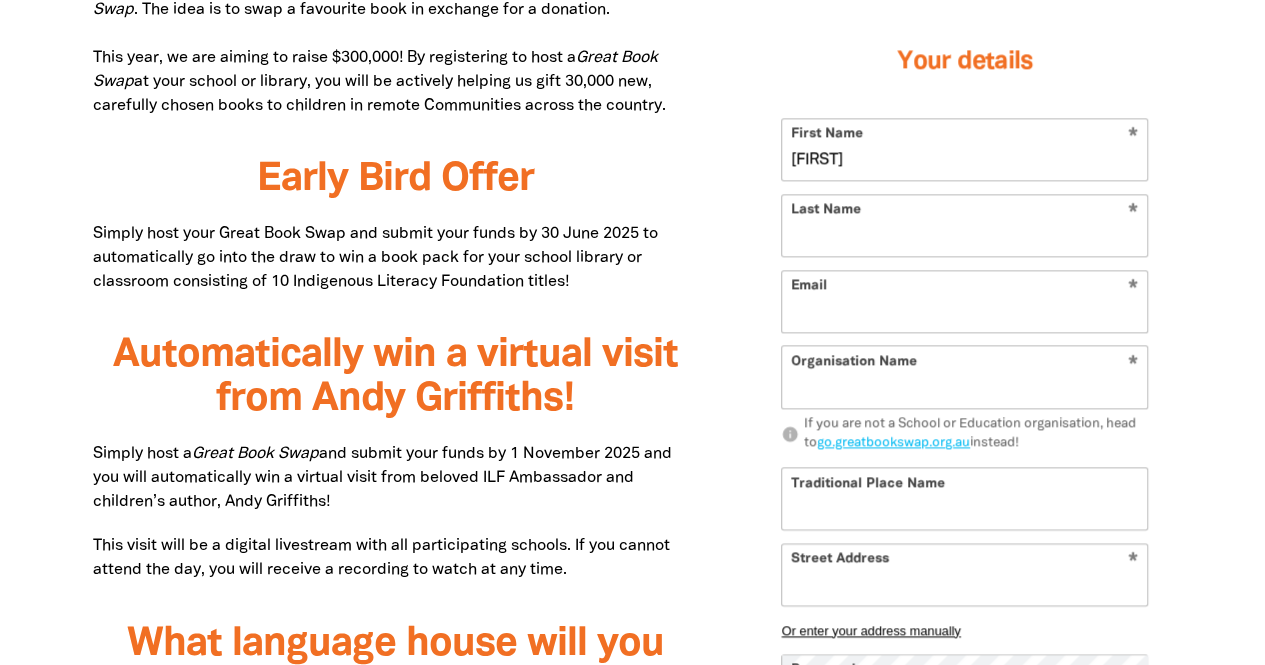 type on "[FIRST]" 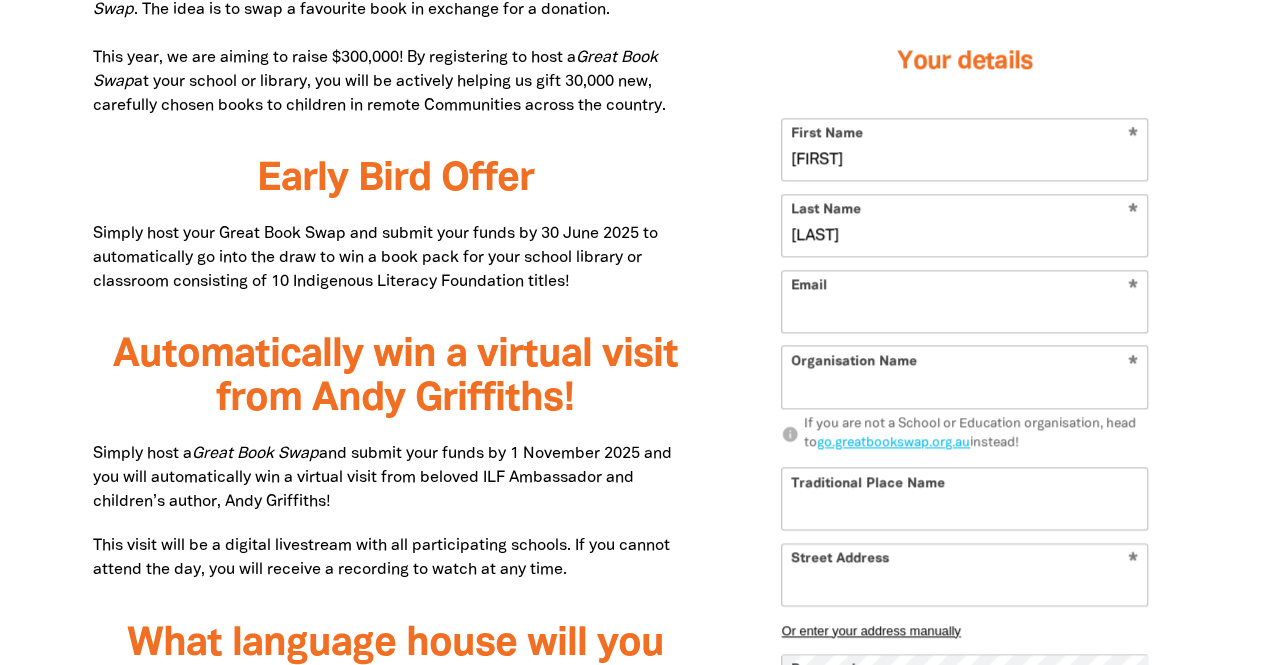 type on "Ledsam" 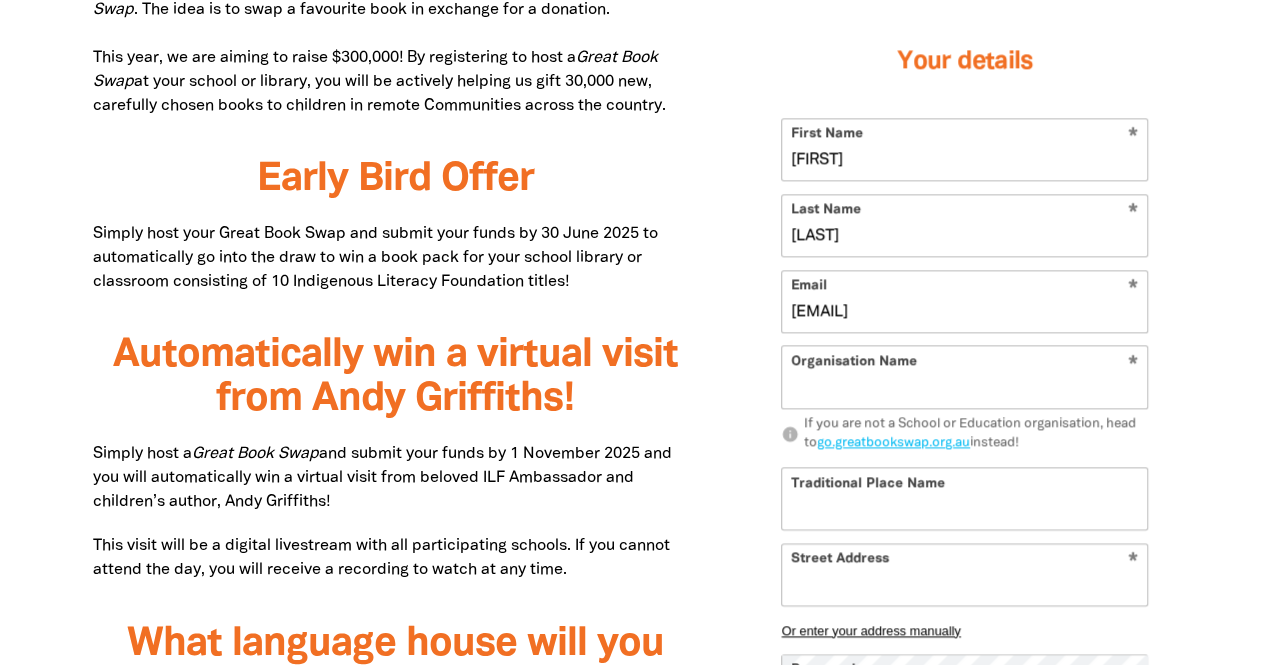 type on "j.s.grey.rebekah@kindergarten.vic.gov.au" 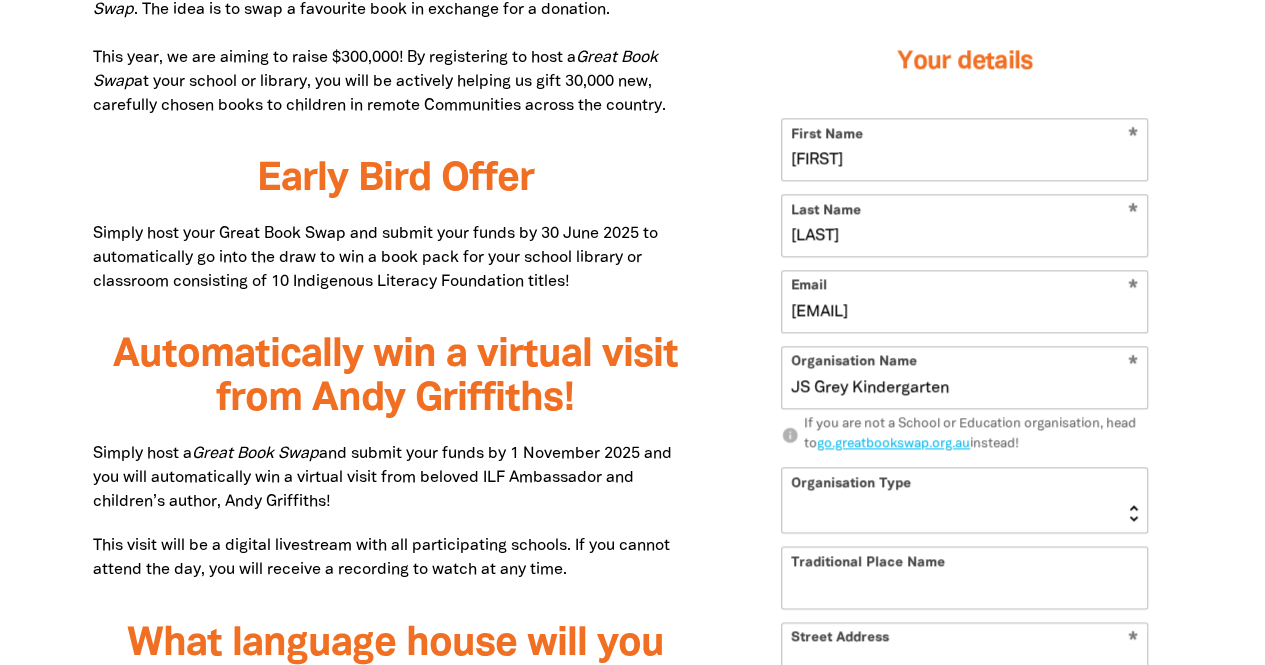 type on "JS Grey Kindergarten" 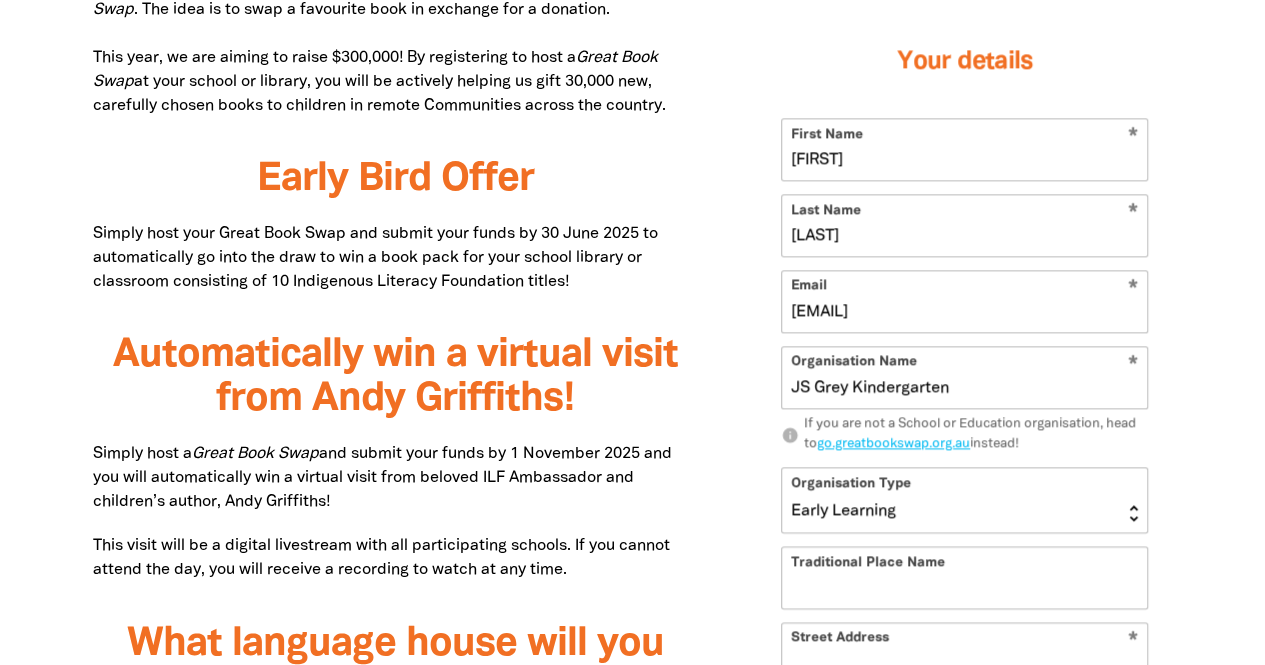 click on "Early Learning Primary School High School K-12 University or TAFE Community Library" at bounding box center [964, 500] 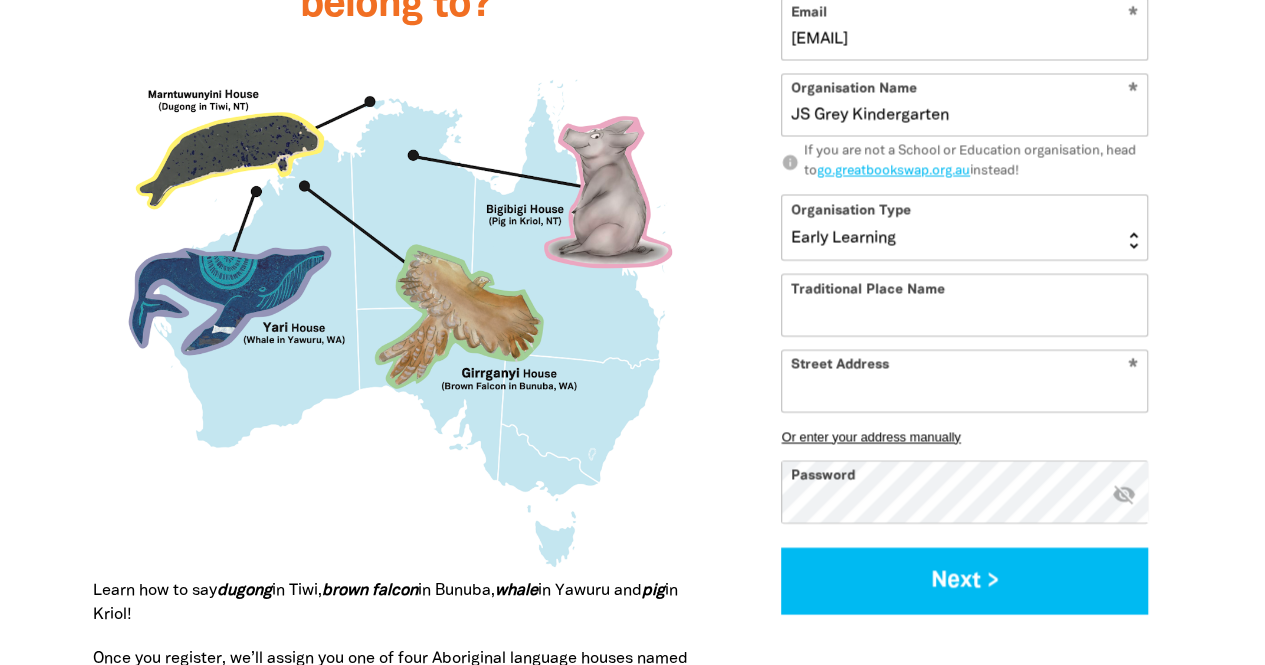 scroll, scrollTop: 1904, scrollLeft: 0, axis: vertical 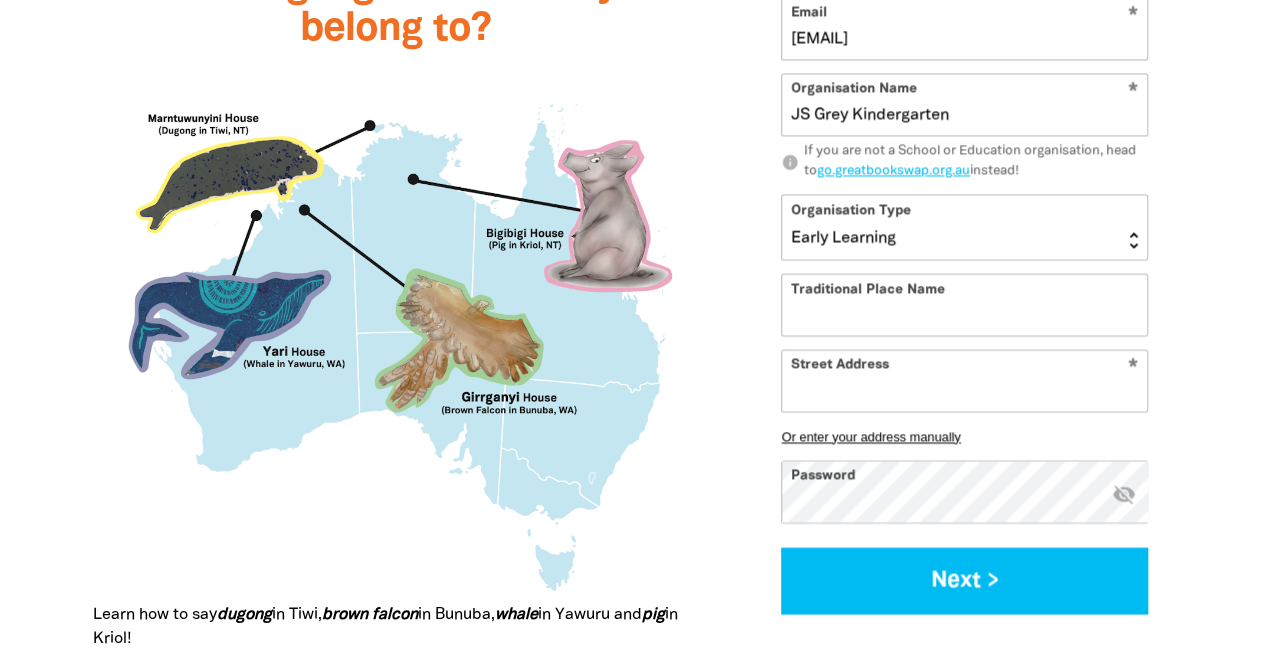 click on "Traditional Place Name" at bounding box center [964, 304] 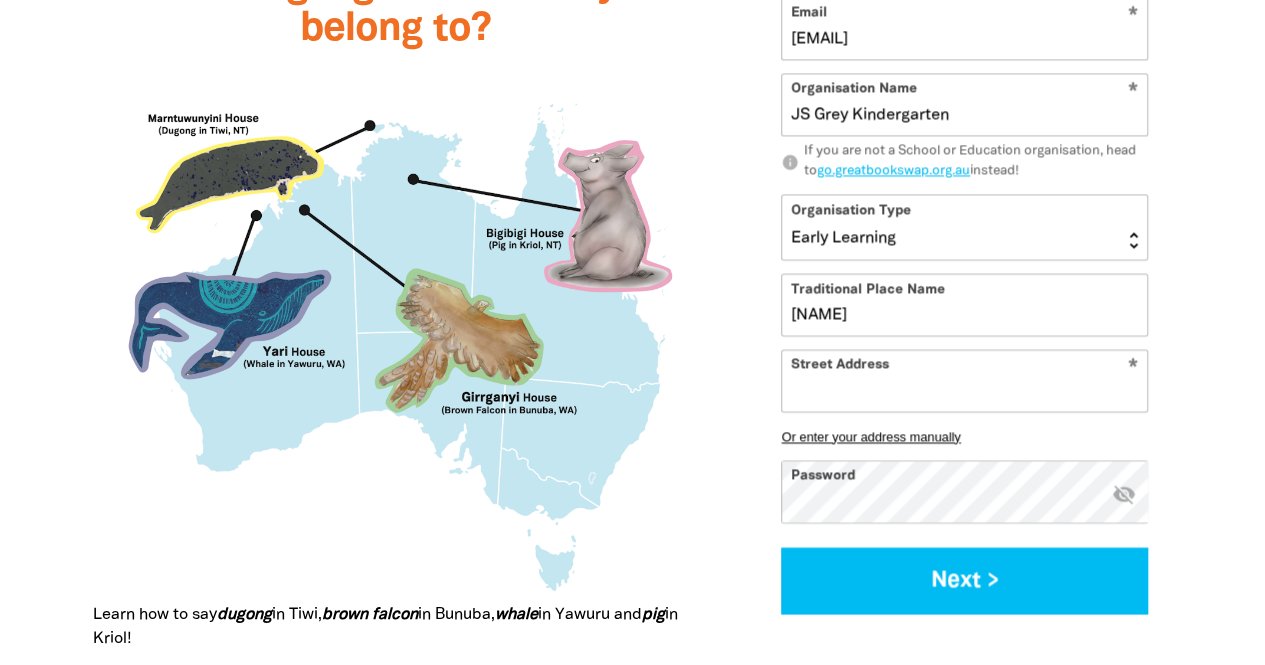 type on "Wurundjeri" 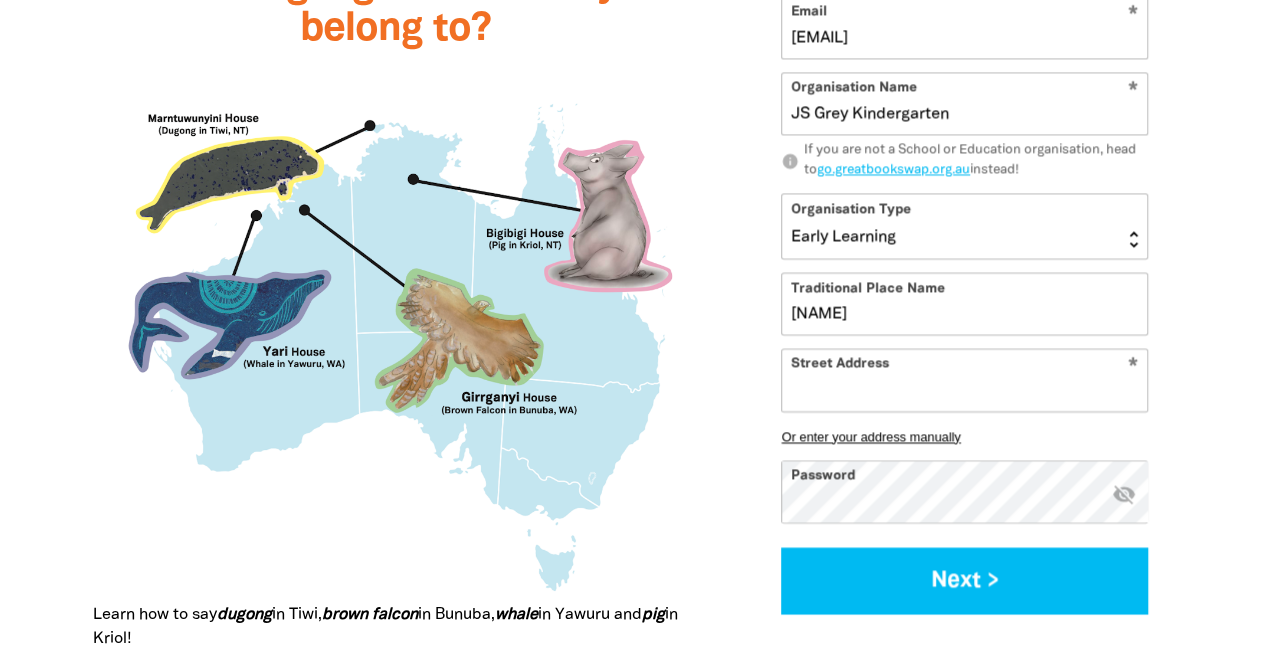 click on "Street Address" at bounding box center (964, 379) 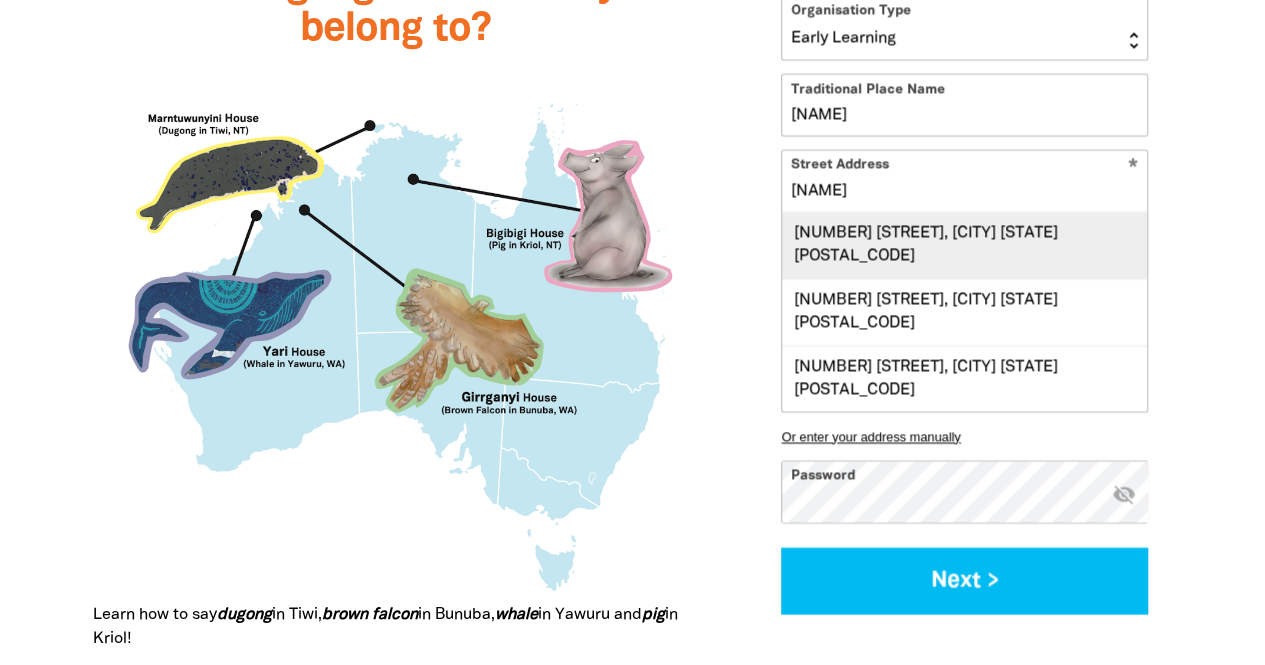 click on "1 Gilbert Road, PRESTON VIC 3072" at bounding box center (964, 245) 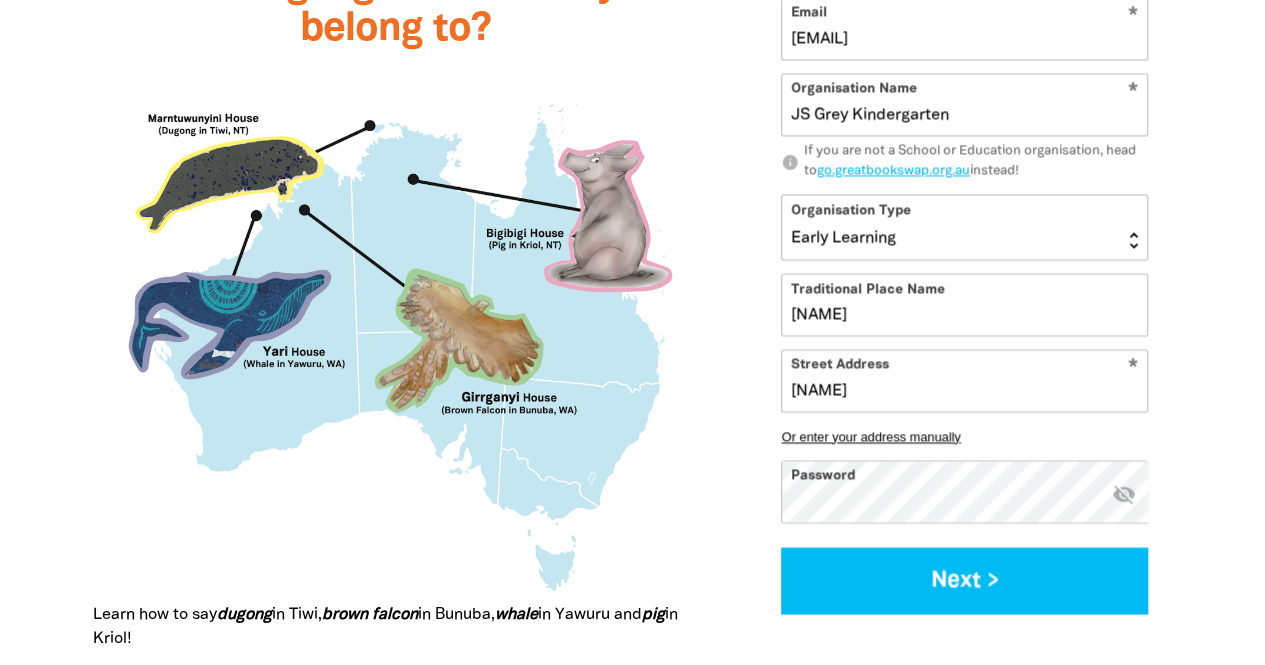 type on "1 Gilbert Road, PRESTON VIC 3072" 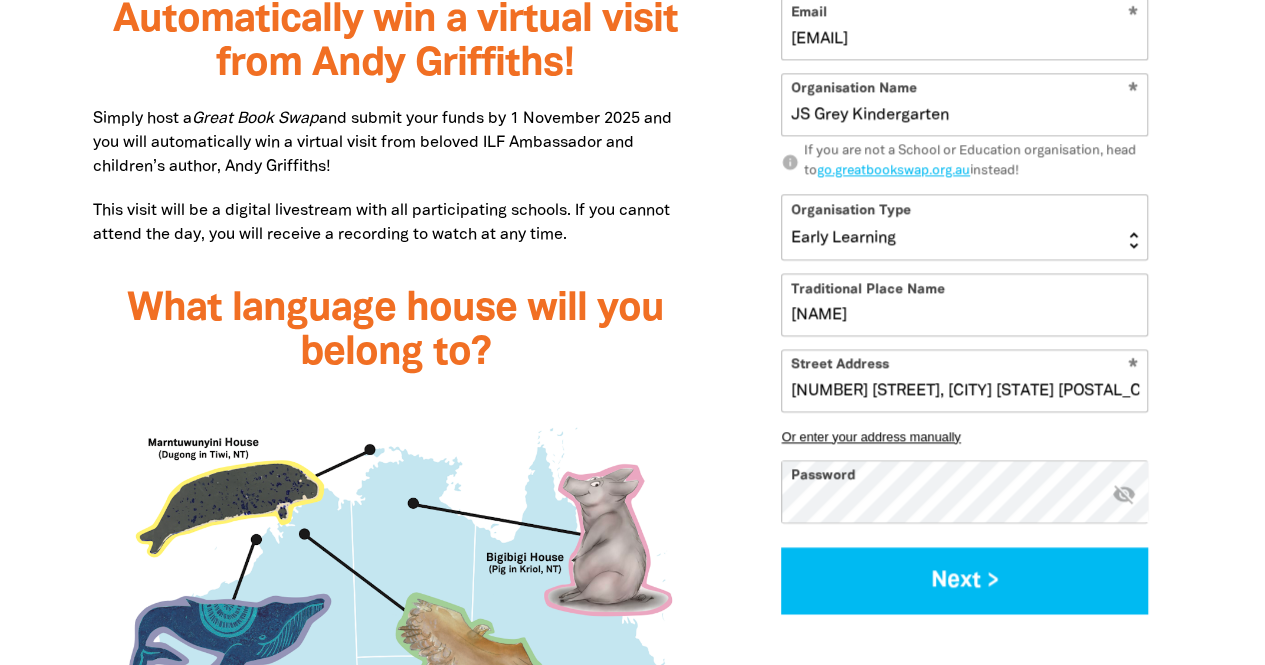 scroll, scrollTop: 1663, scrollLeft: 0, axis: vertical 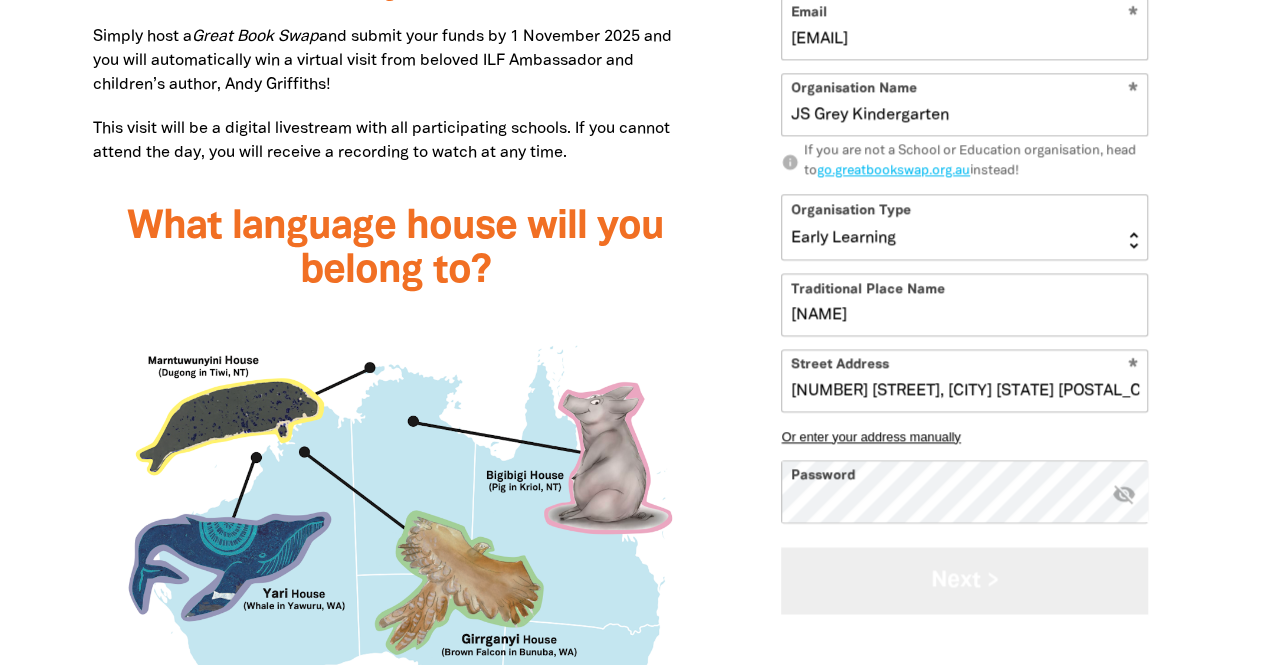 click on "Next >" at bounding box center [964, 580] 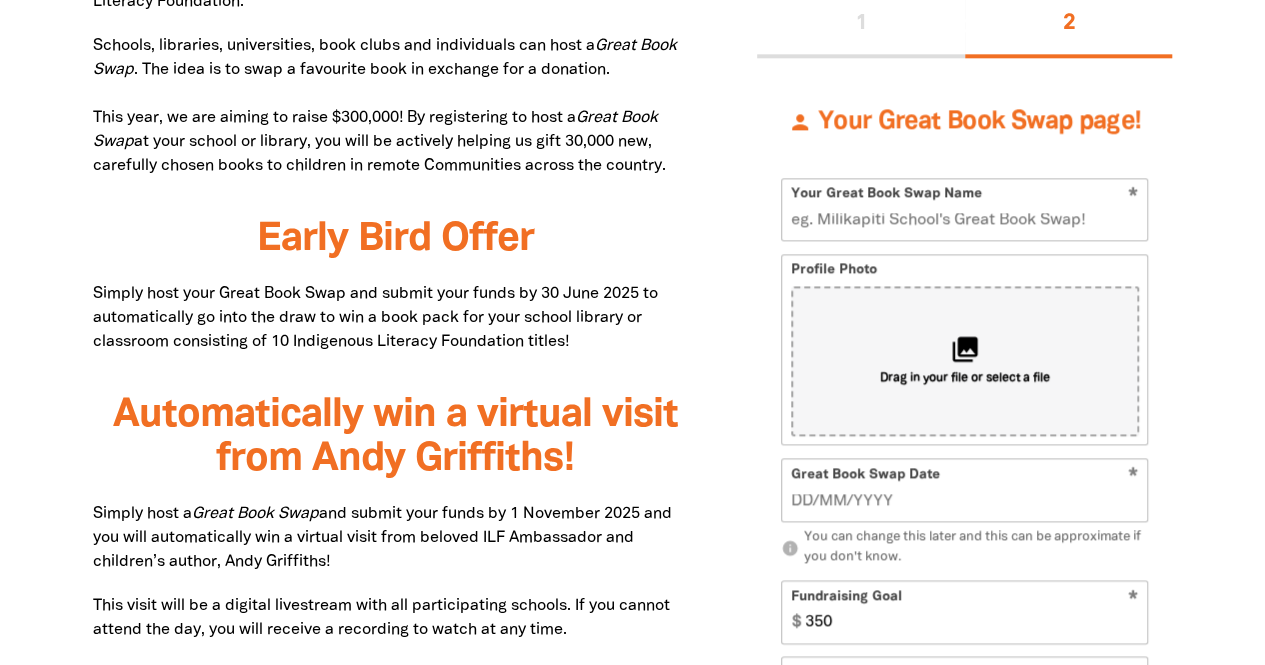 scroll, scrollTop: 1159, scrollLeft: 0, axis: vertical 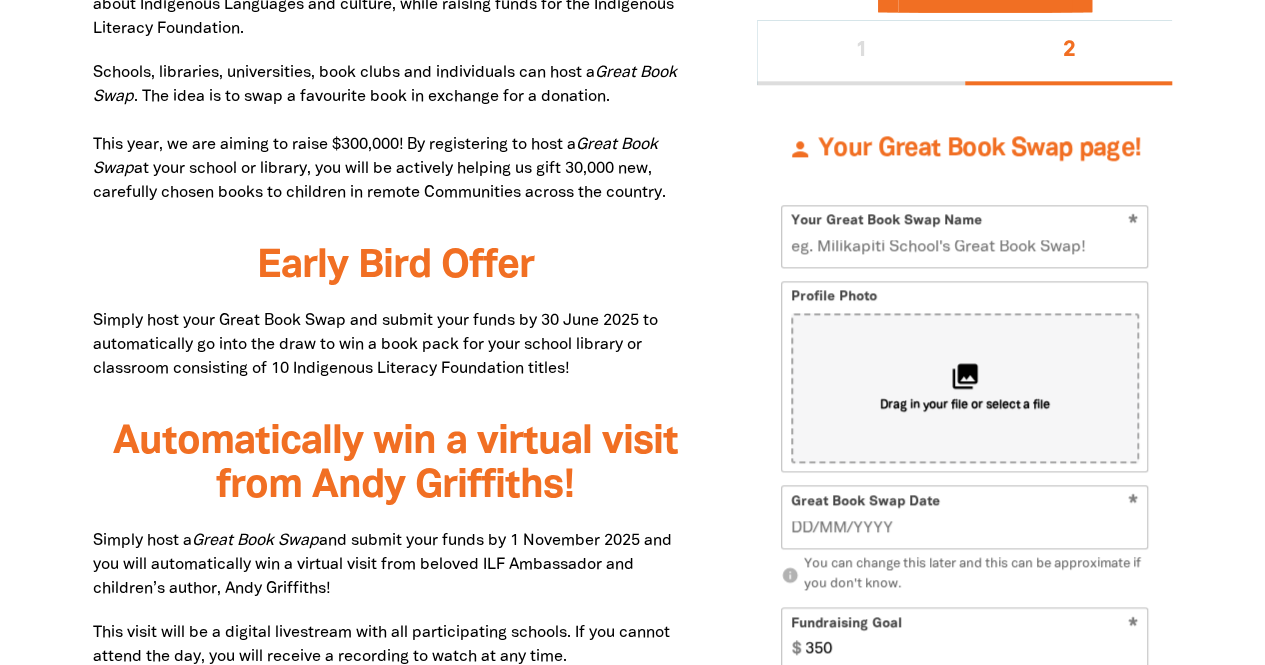 drag, startPoint x: 885, startPoint y: 243, endPoint x: 822, endPoint y: 245, distance: 63.03174 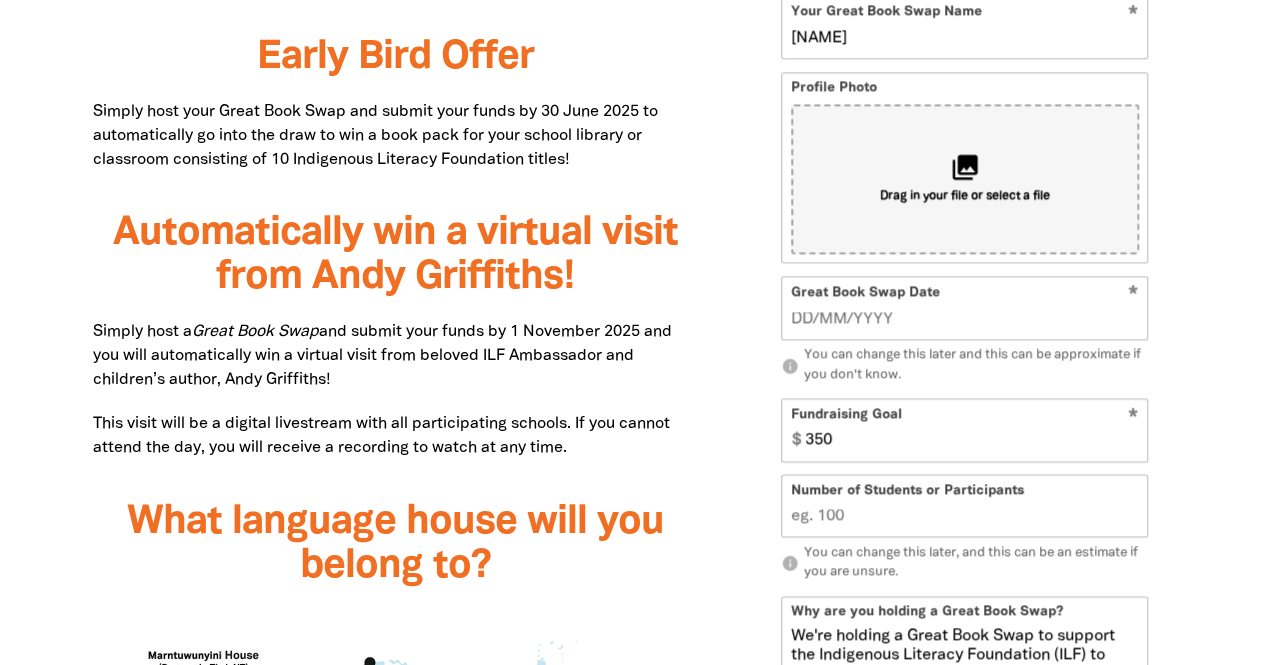 scroll, scrollTop: 1376, scrollLeft: 0, axis: vertical 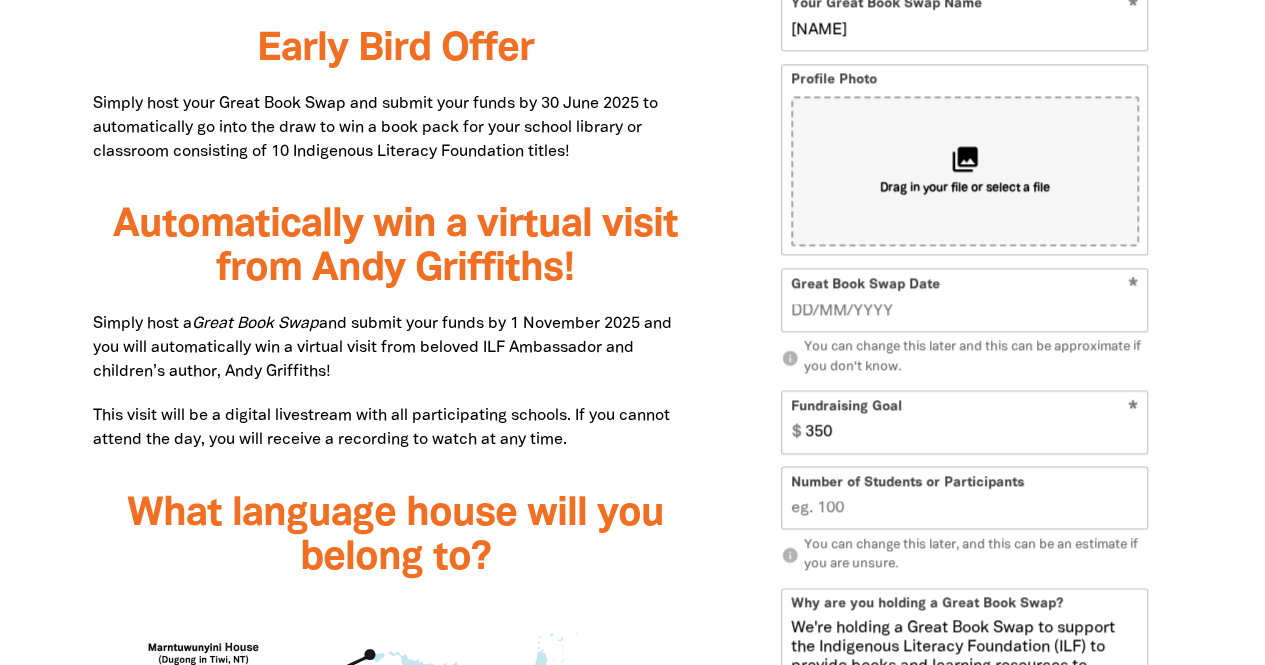 type on "JS Grey Kindergarten's Great Book Swap!" 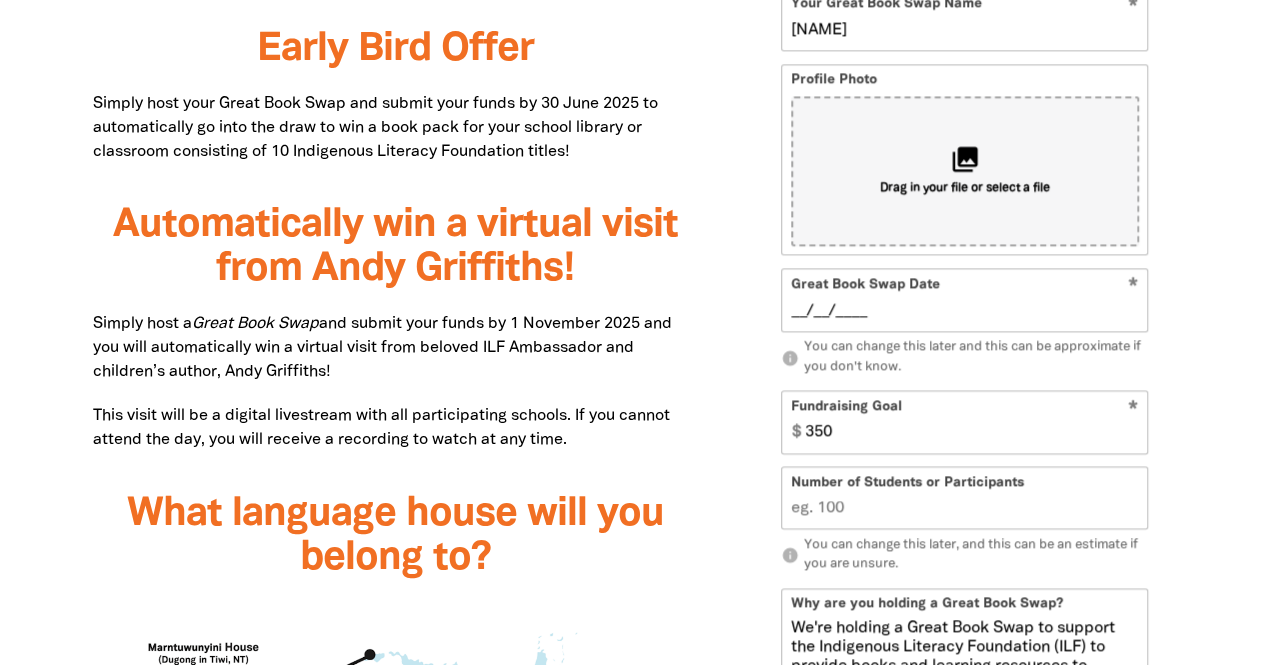 click on "__/__/____" at bounding box center [965, 311] 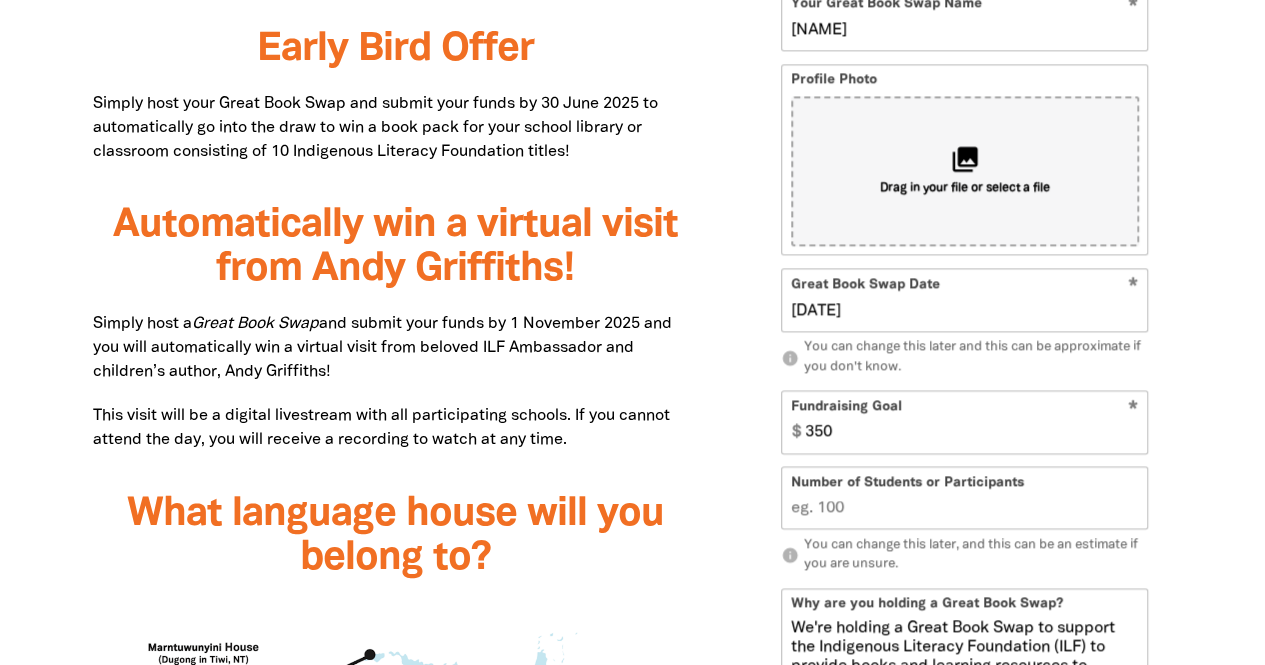 click on "25/8_/____" at bounding box center [965, 311] 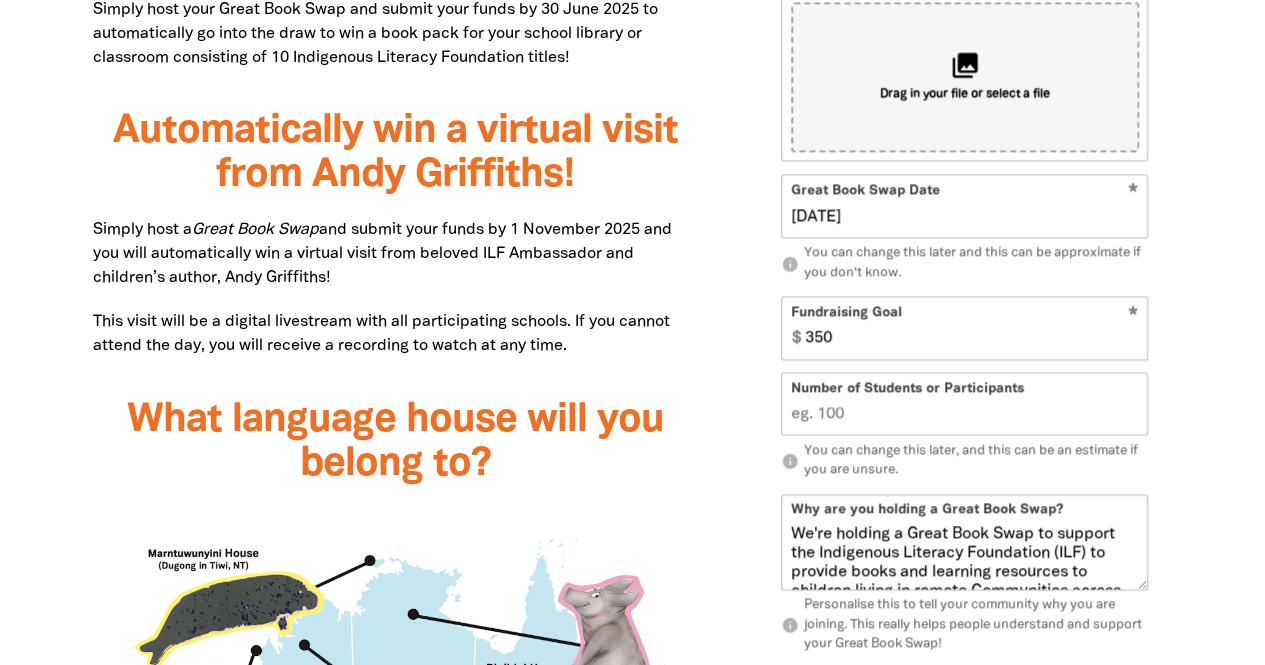 scroll, scrollTop: 1502, scrollLeft: 0, axis: vertical 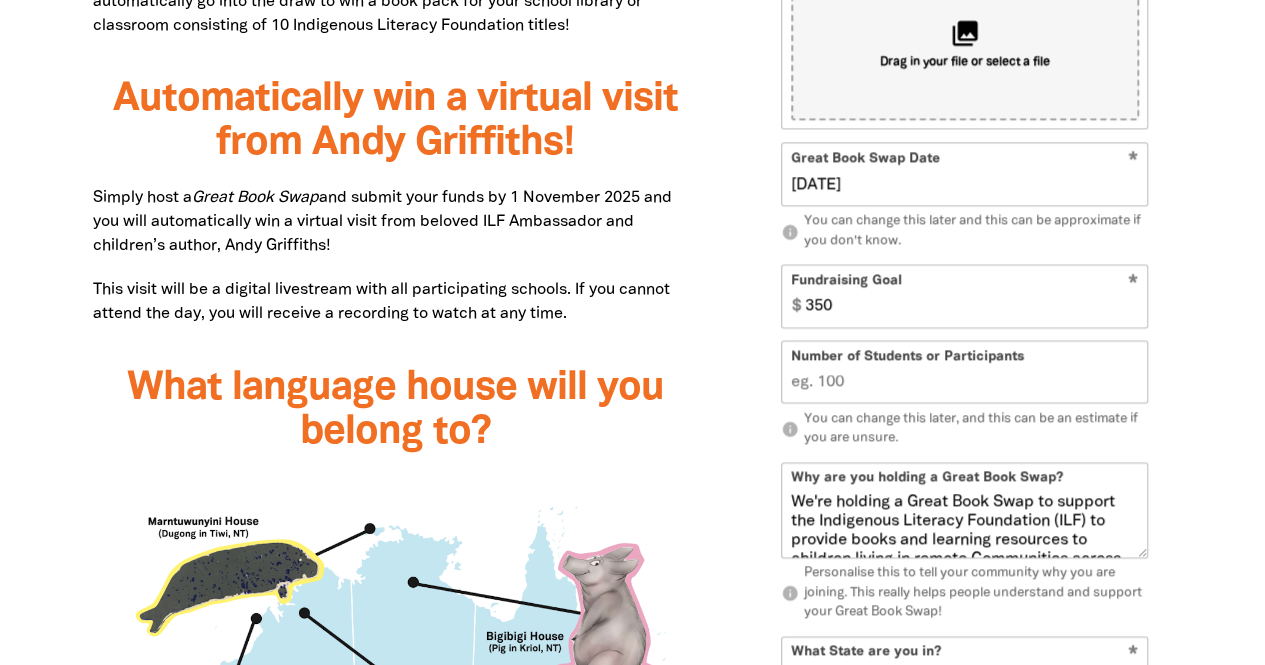 type on "25/08/2025" 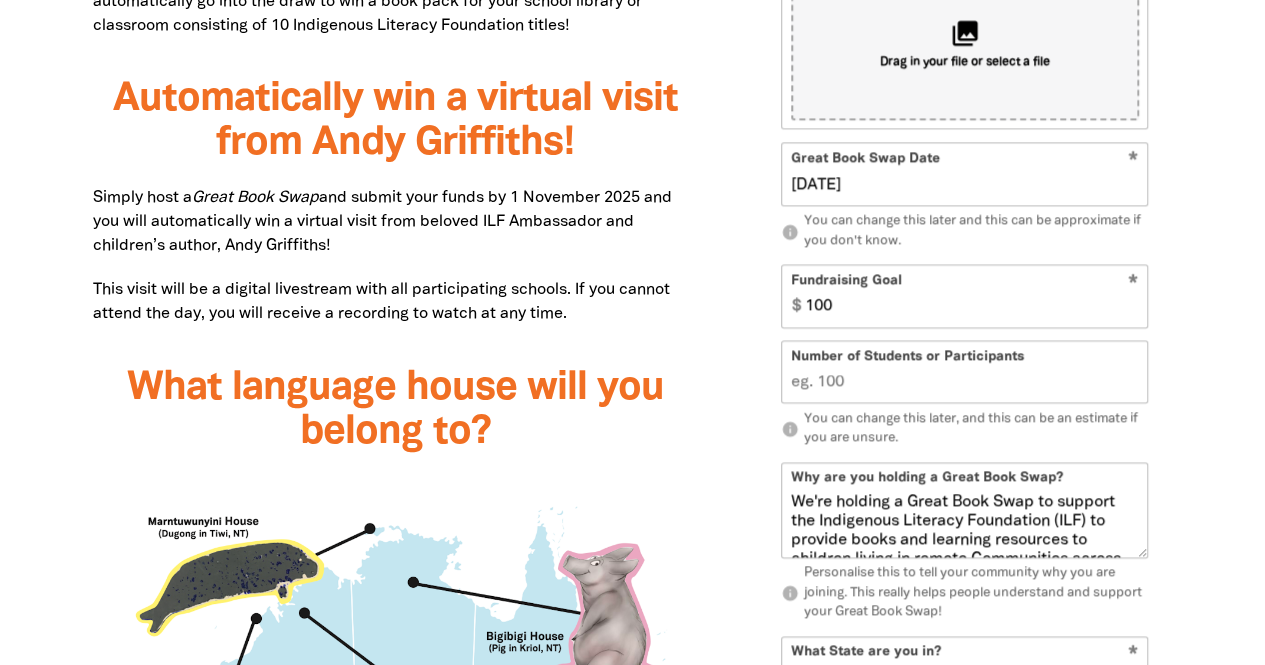 type on "100" 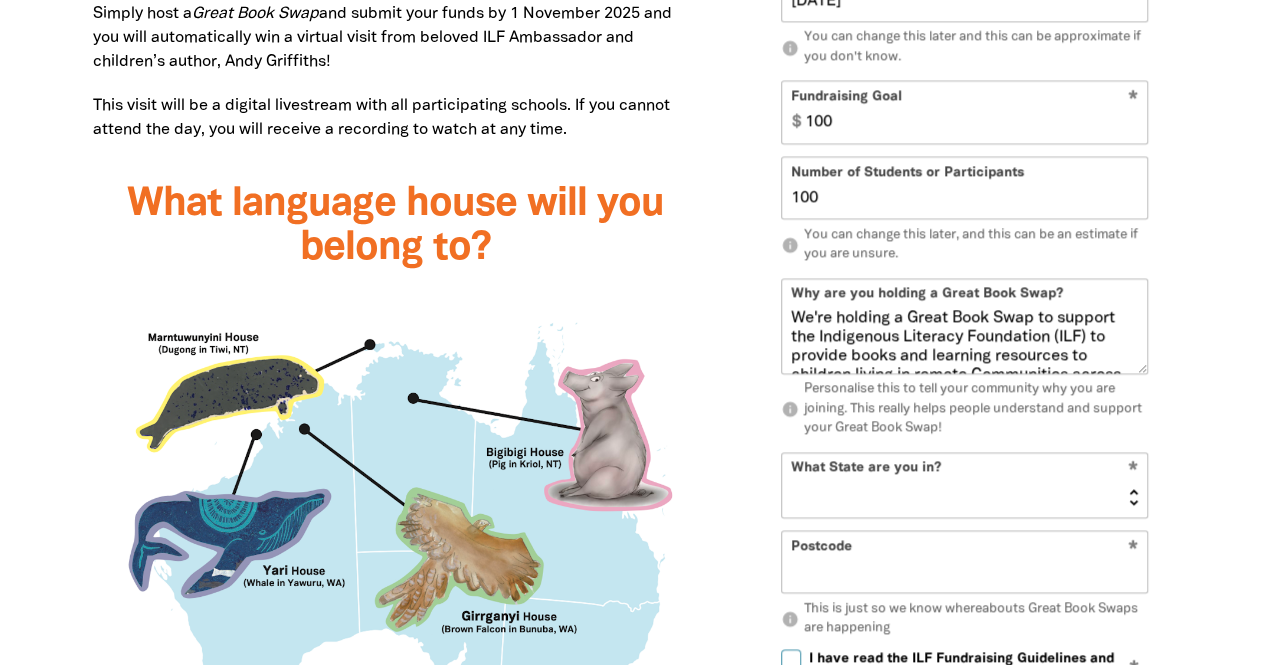 scroll, scrollTop: 1694, scrollLeft: 0, axis: vertical 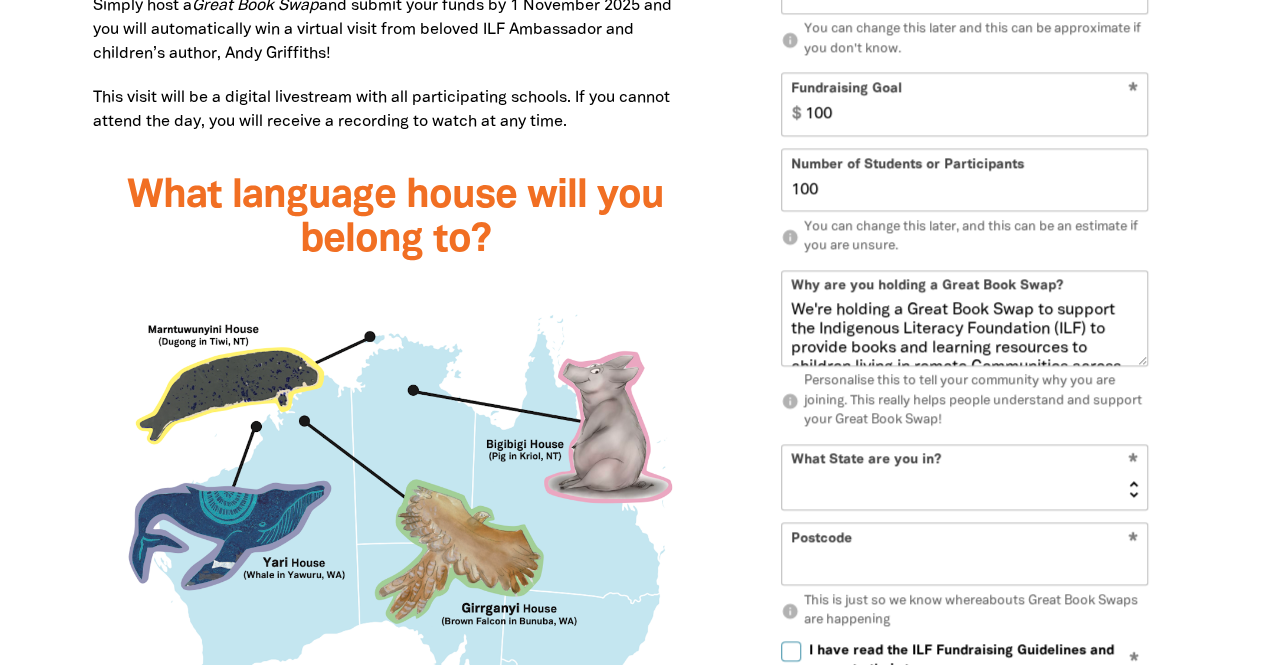 type on "100" 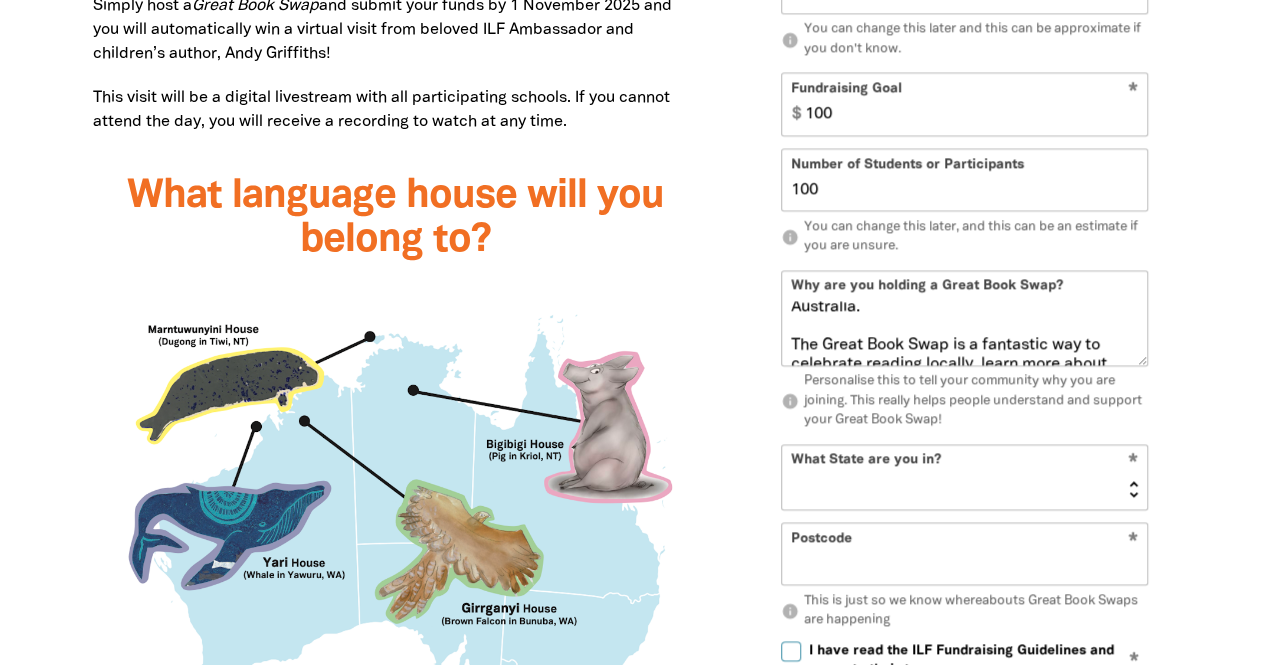 scroll, scrollTop: 120, scrollLeft: 0, axis: vertical 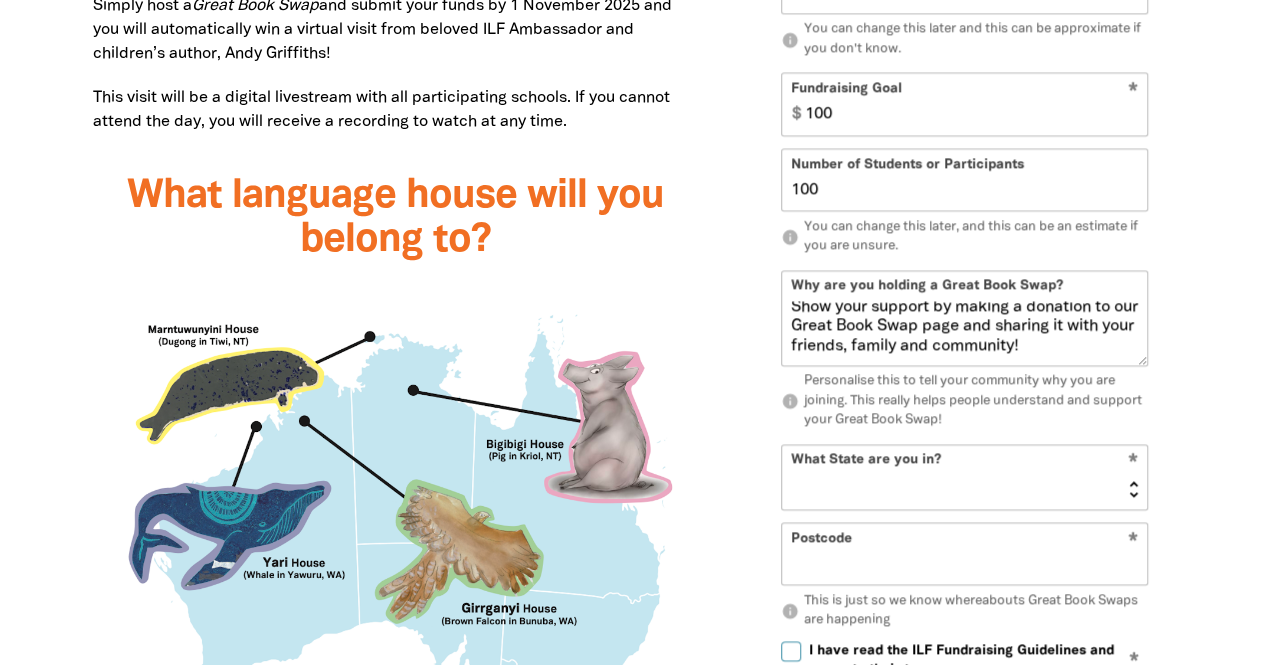 click on "NSW VIC QLD NT WA SA TAS ACT" at bounding box center [964, 477] 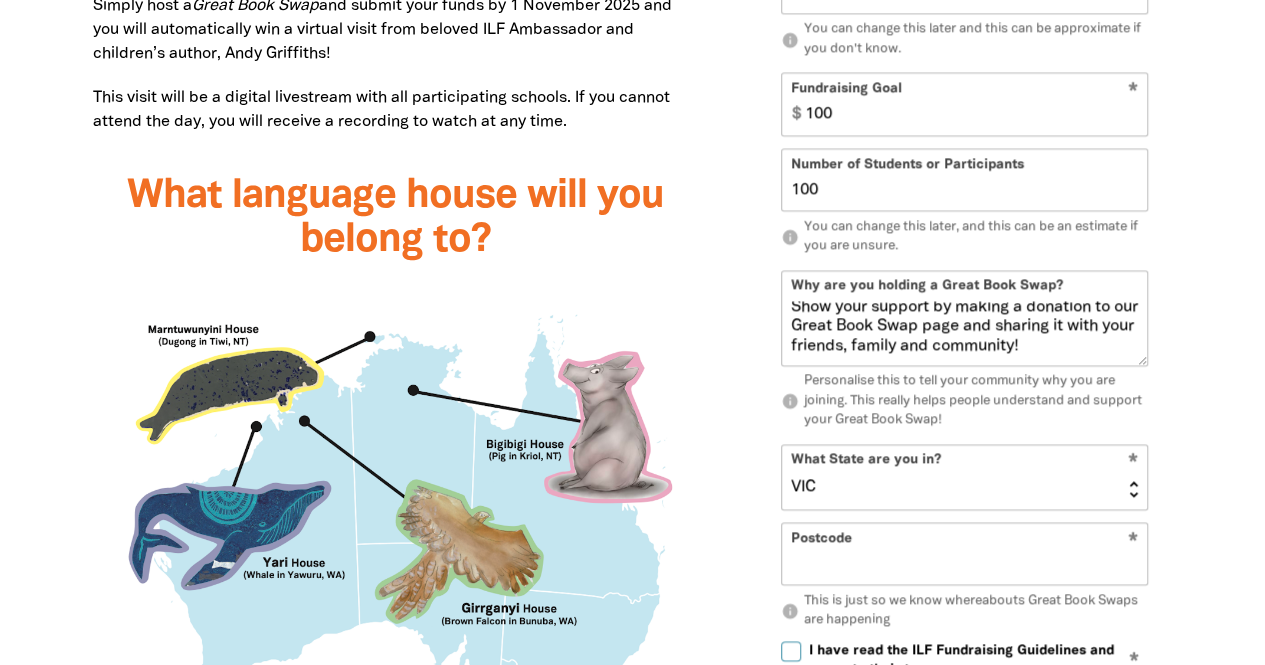 click on "NSW VIC QLD NT WA SA TAS ACT" at bounding box center (964, 477) 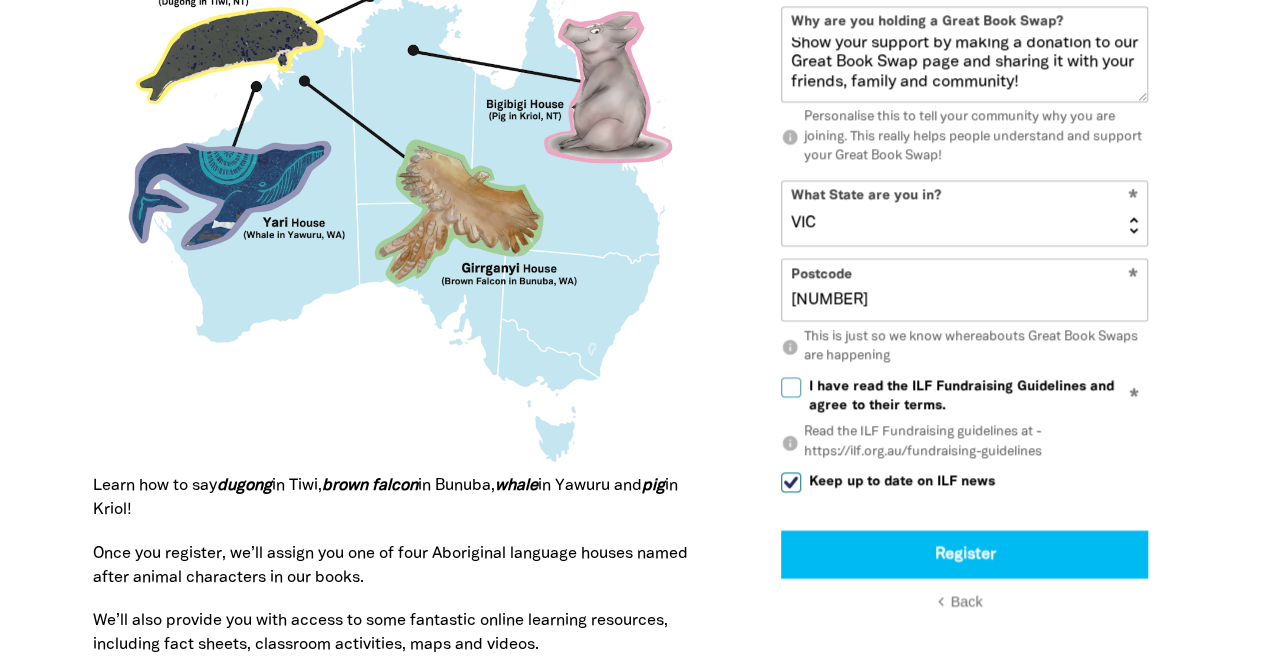 scroll, scrollTop: 2057, scrollLeft: 0, axis: vertical 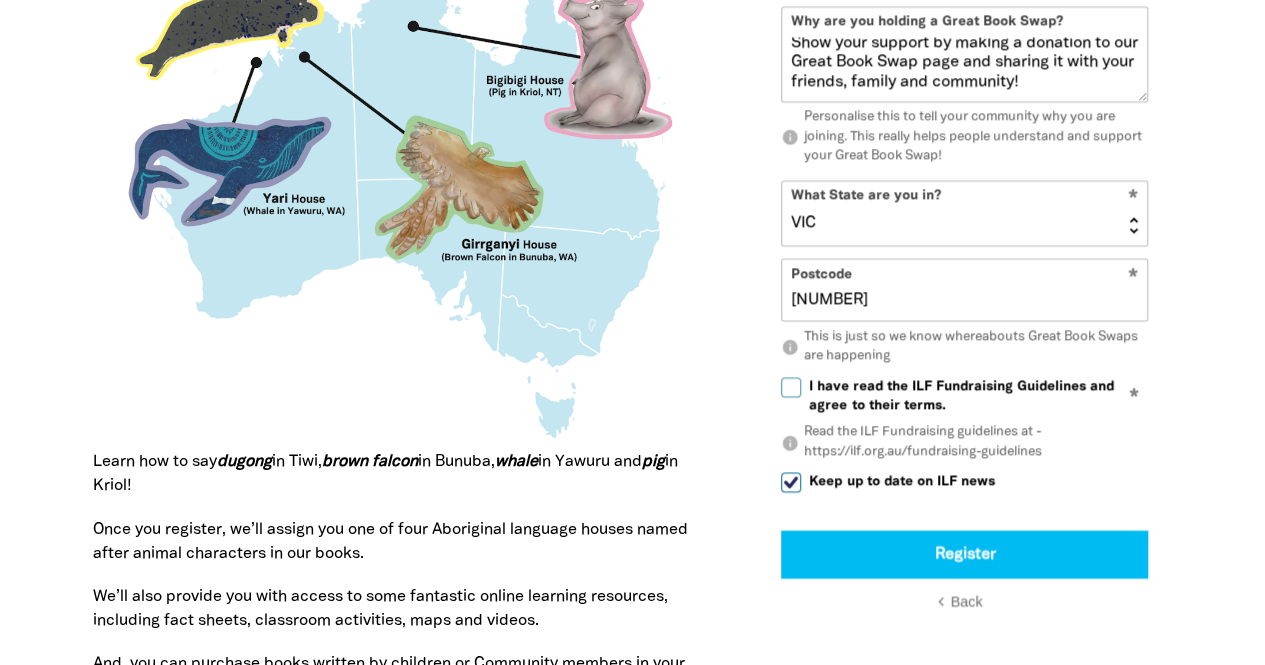 type on "3072" 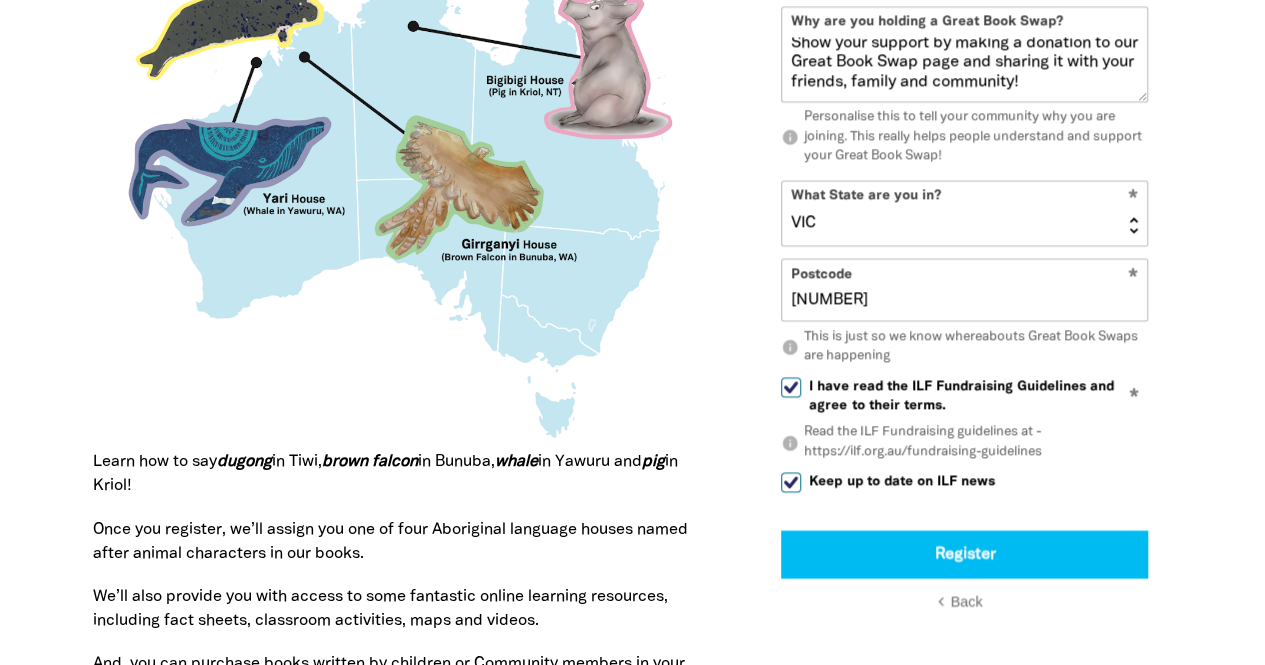 checkbox on "true" 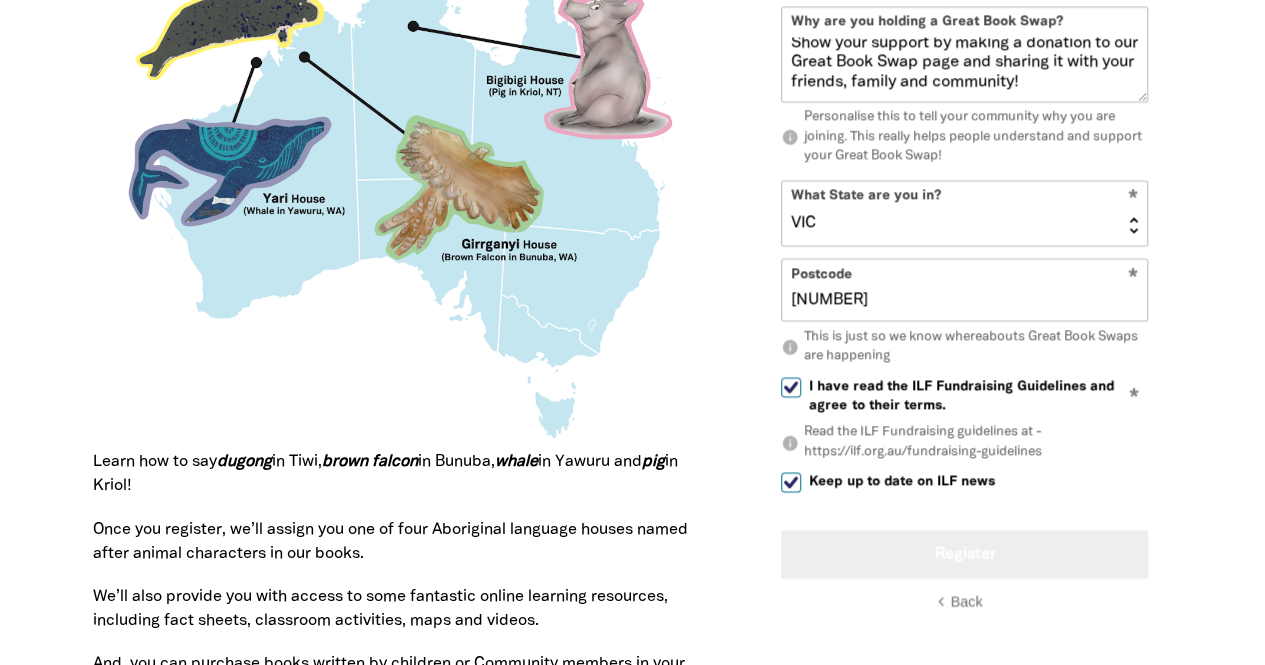 click on "Register" at bounding box center (964, 554) 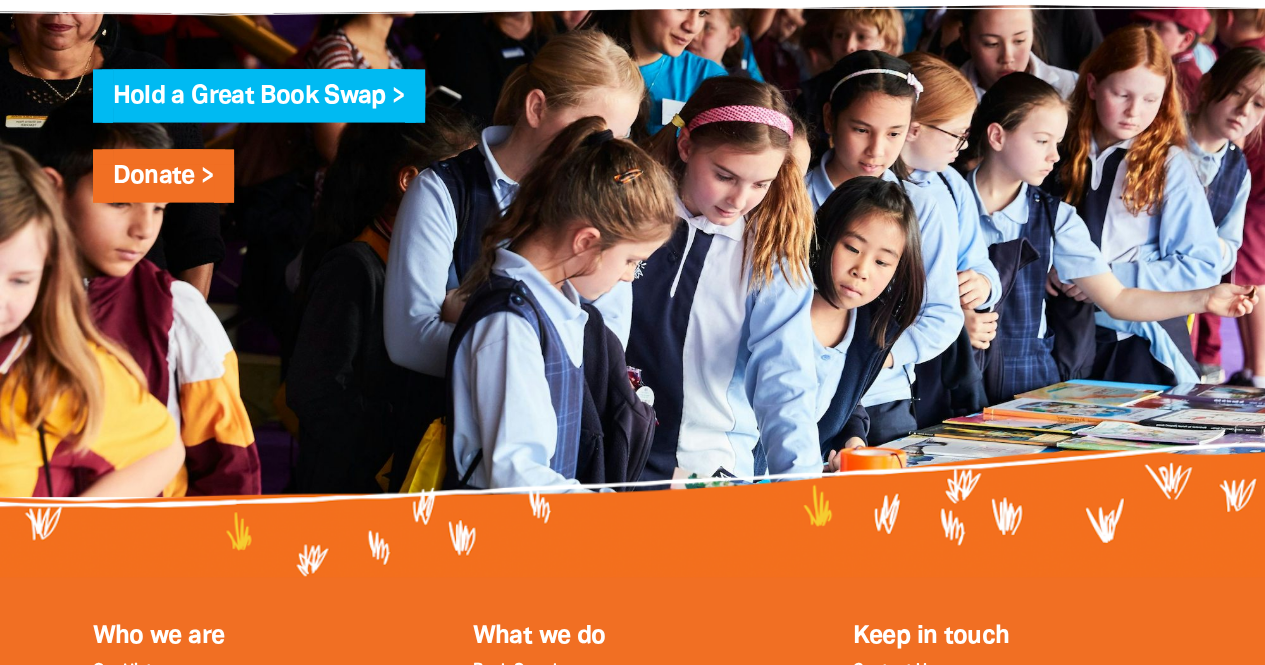 scroll, scrollTop: 0, scrollLeft: 0, axis: both 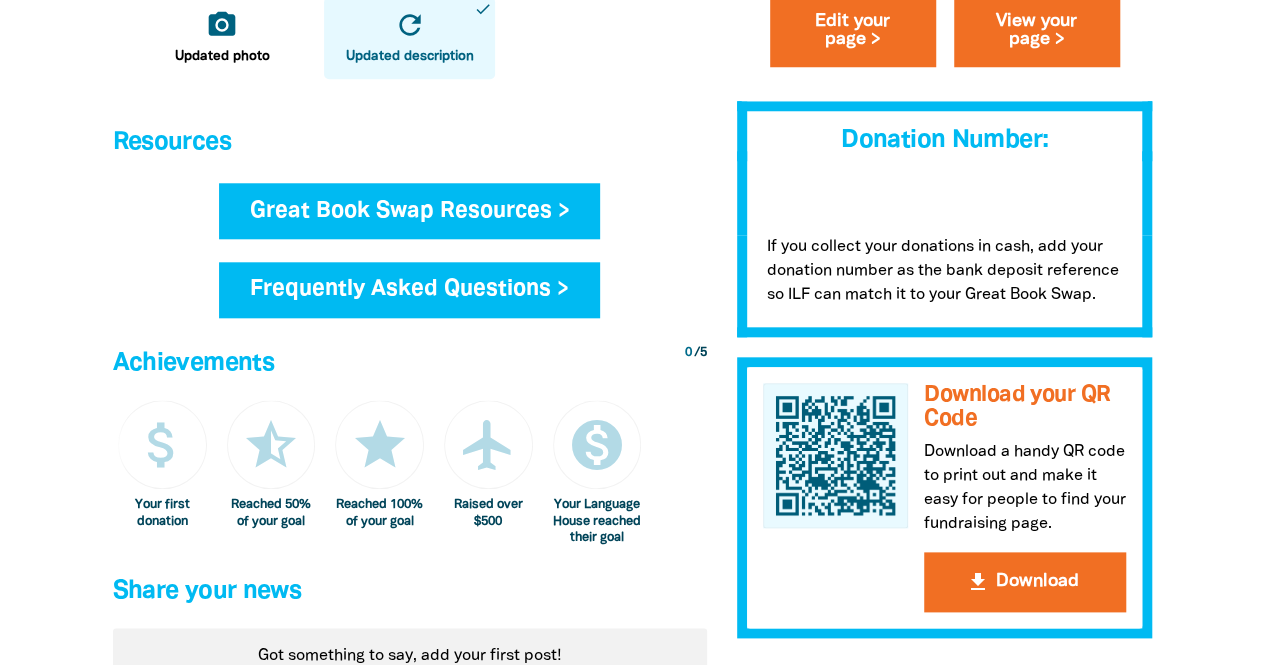 click on "Great Book Swap Resources >" at bounding box center (410, 211) 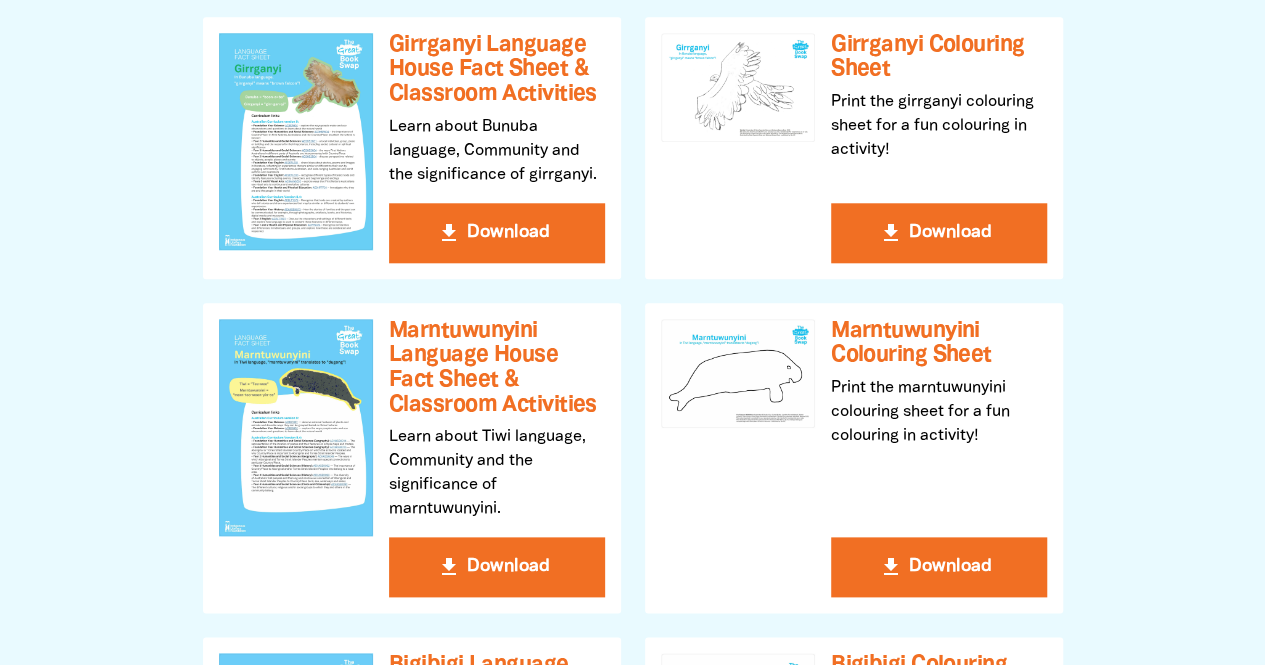 scroll, scrollTop: 0, scrollLeft: 0, axis: both 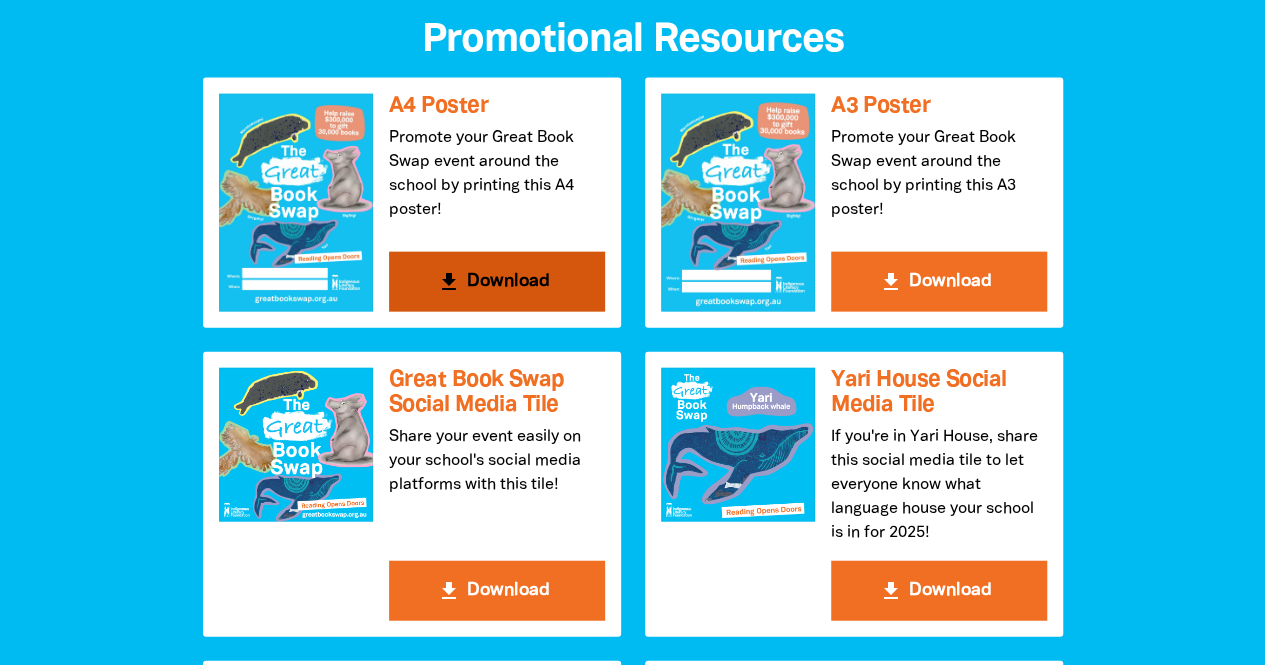 click on "get_app   Download" at bounding box center [497, 282] 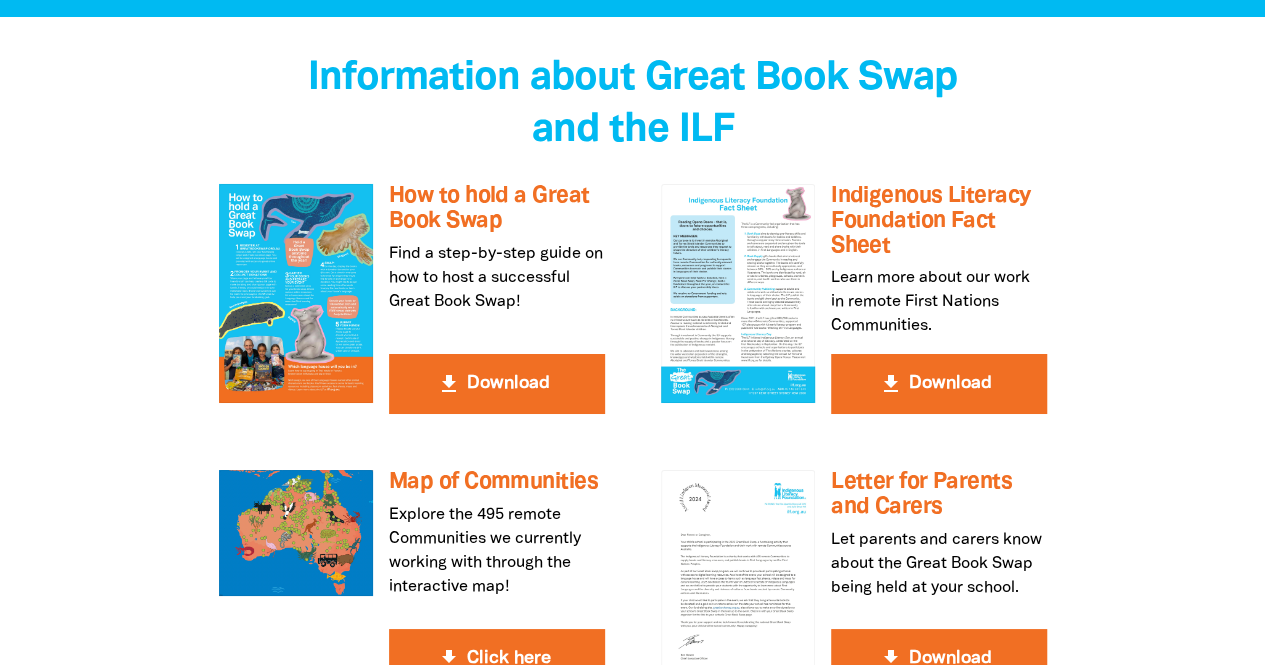 scroll, scrollTop: 3470, scrollLeft: 0, axis: vertical 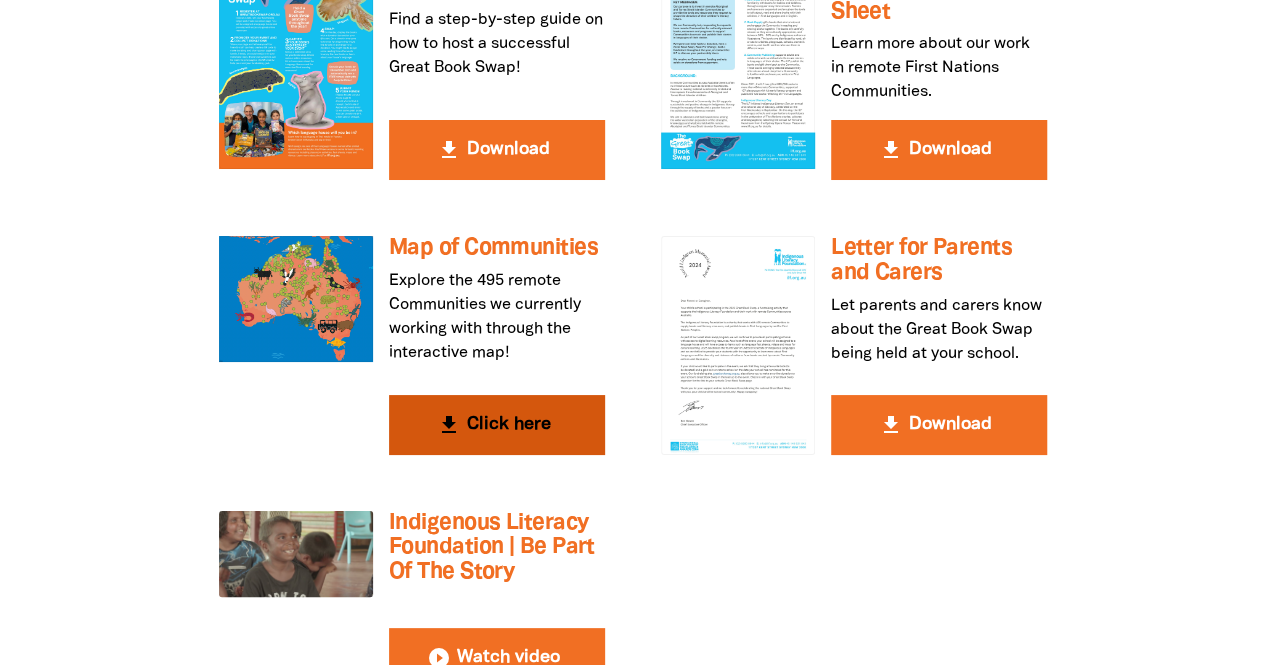 click on "get_app   Click here" at bounding box center (497, 425) 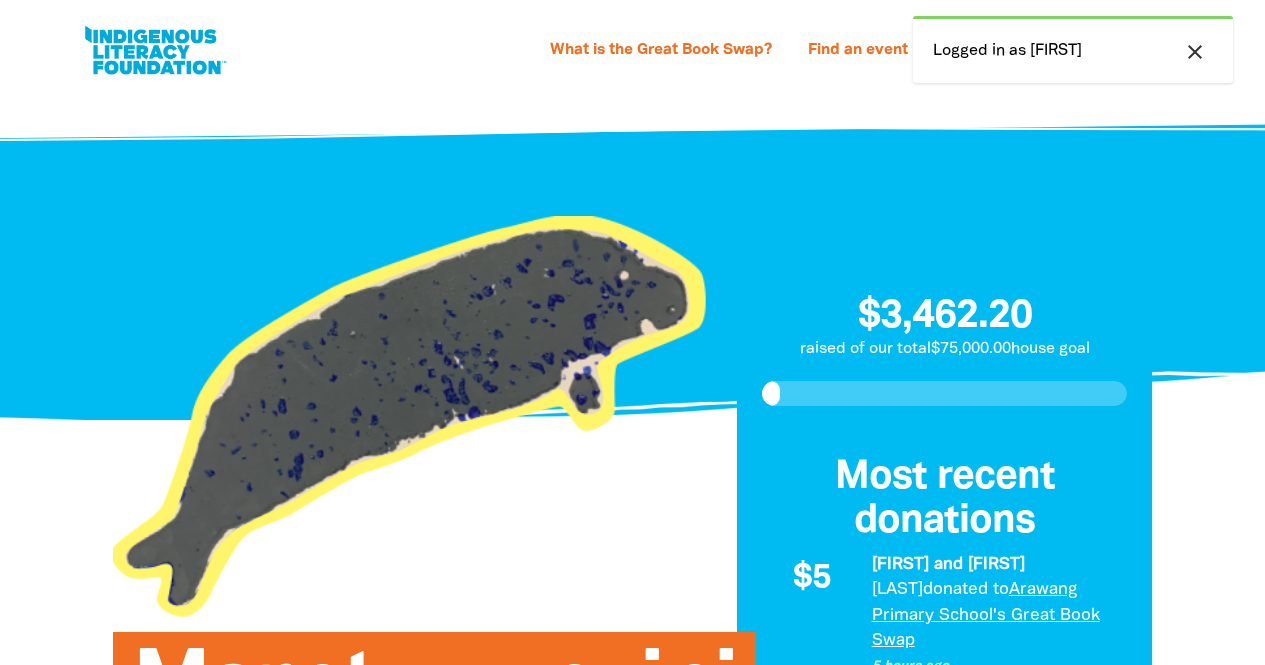 scroll, scrollTop: 0, scrollLeft: 0, axis: both 